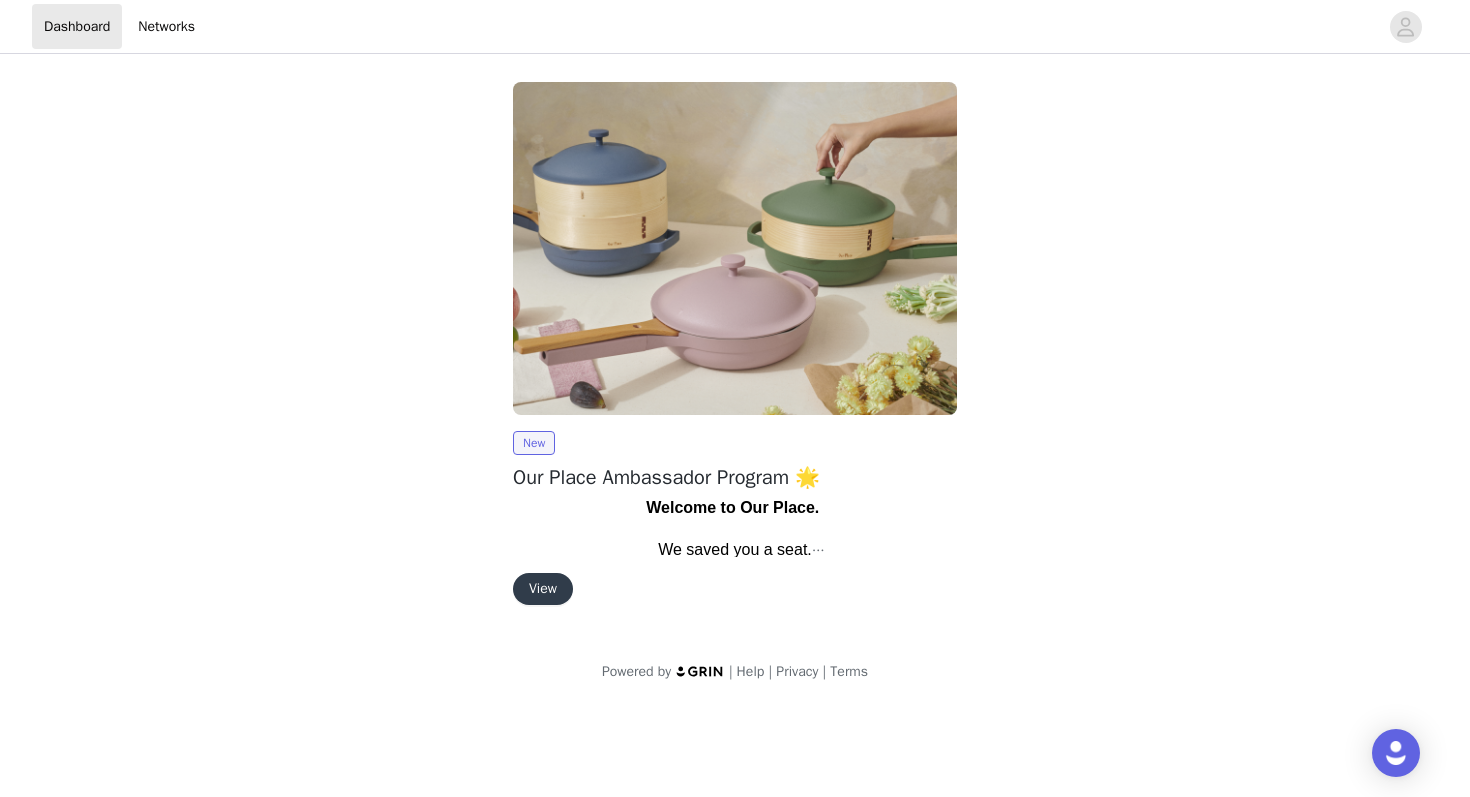 scroll, scrollTop: 0, scrollLeft: 0, axis: both 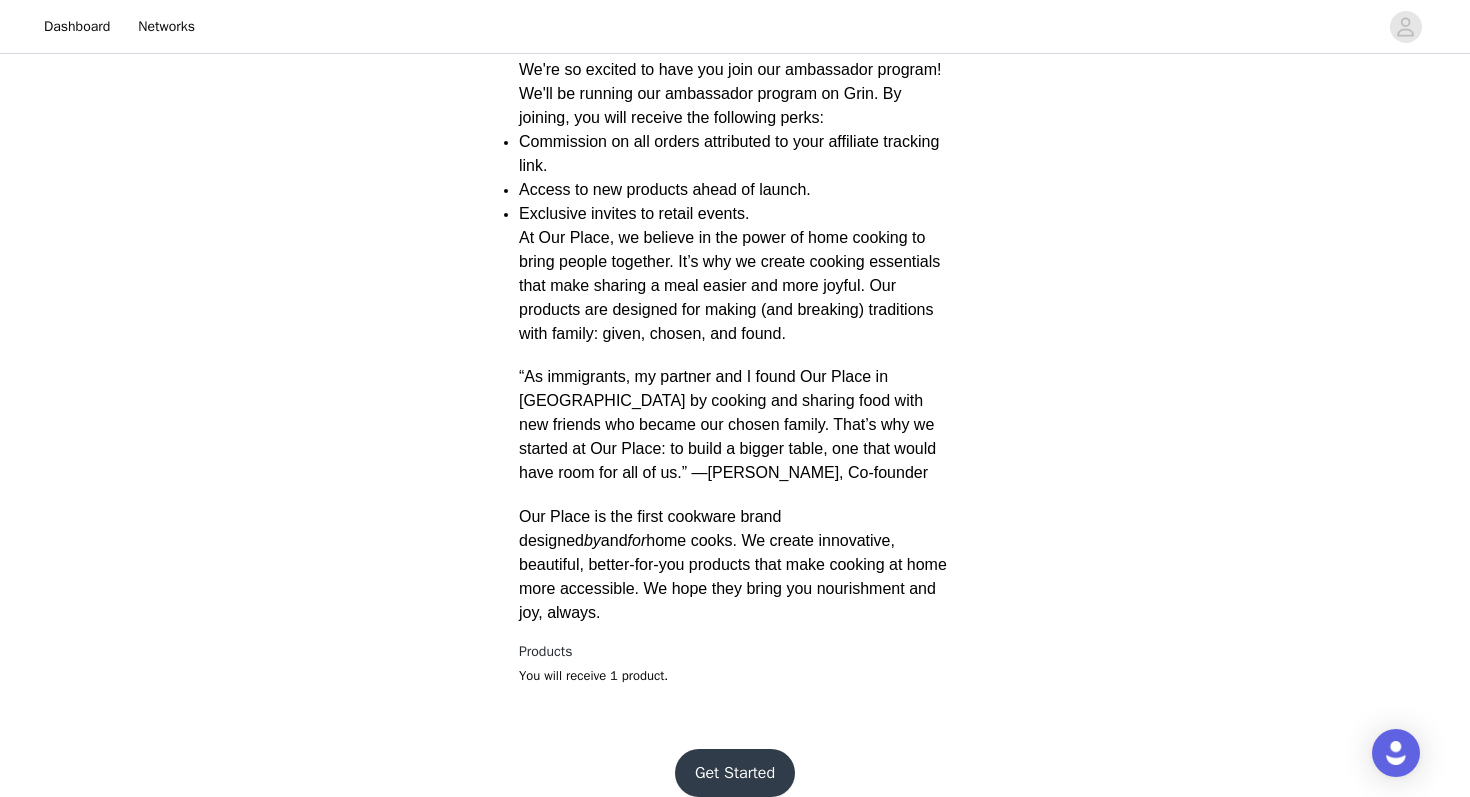 click on "Get Started" at bounding box center [735, 773] 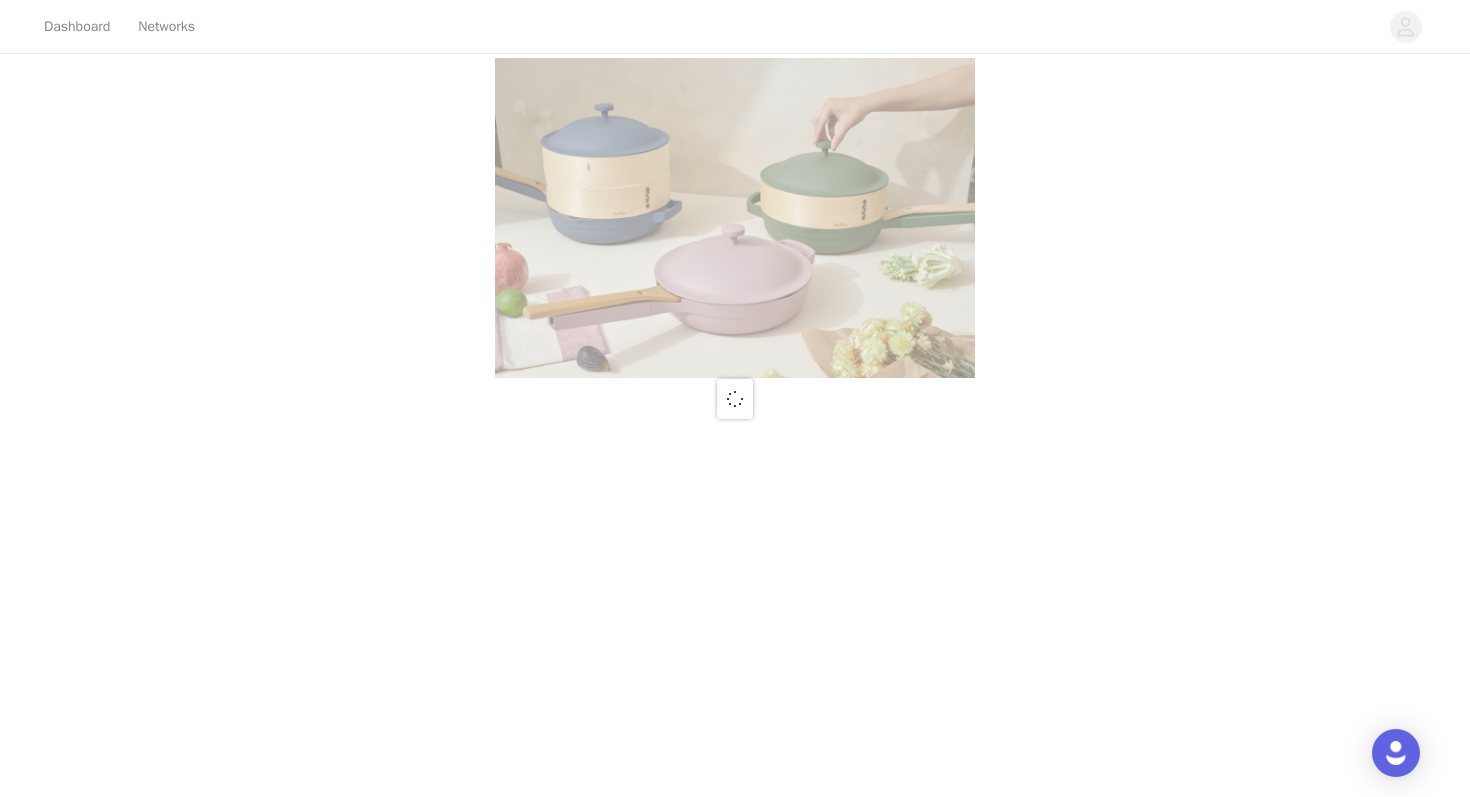 scroll, scrollTop: 0, scrollLeft: 0, axis: both 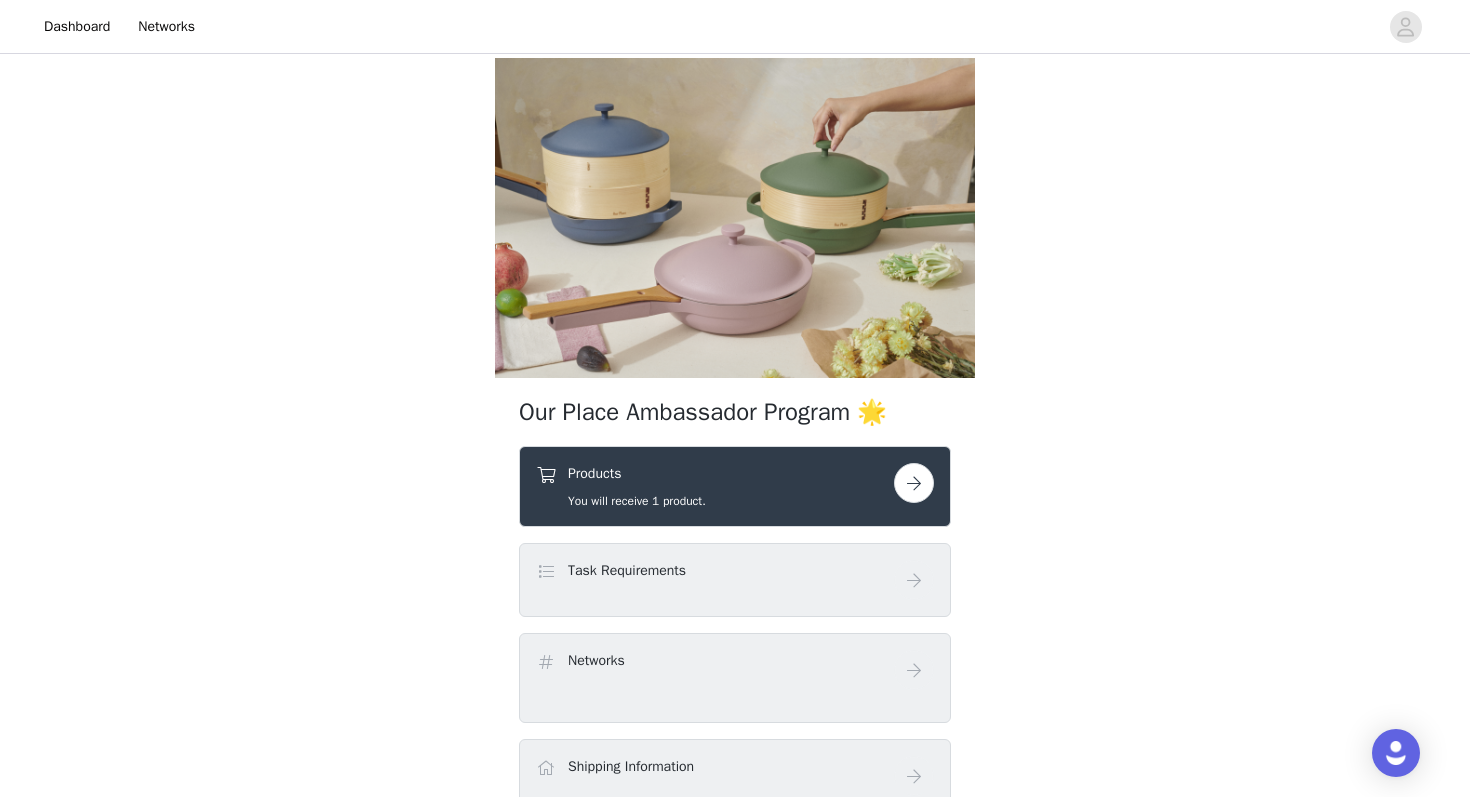 click at bounding box center [914, 483] 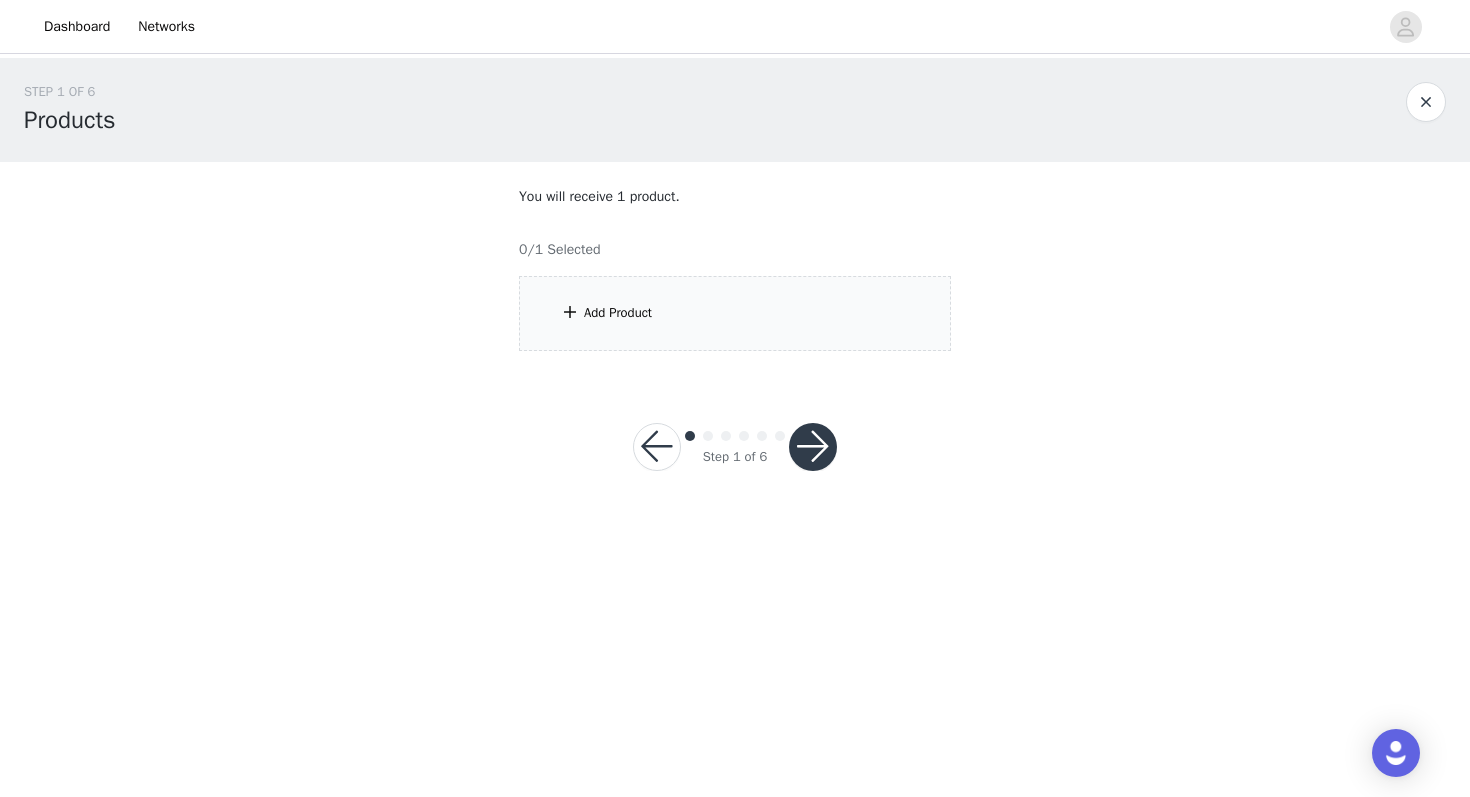 click on "Add Product" at bounding box center (618, 313) 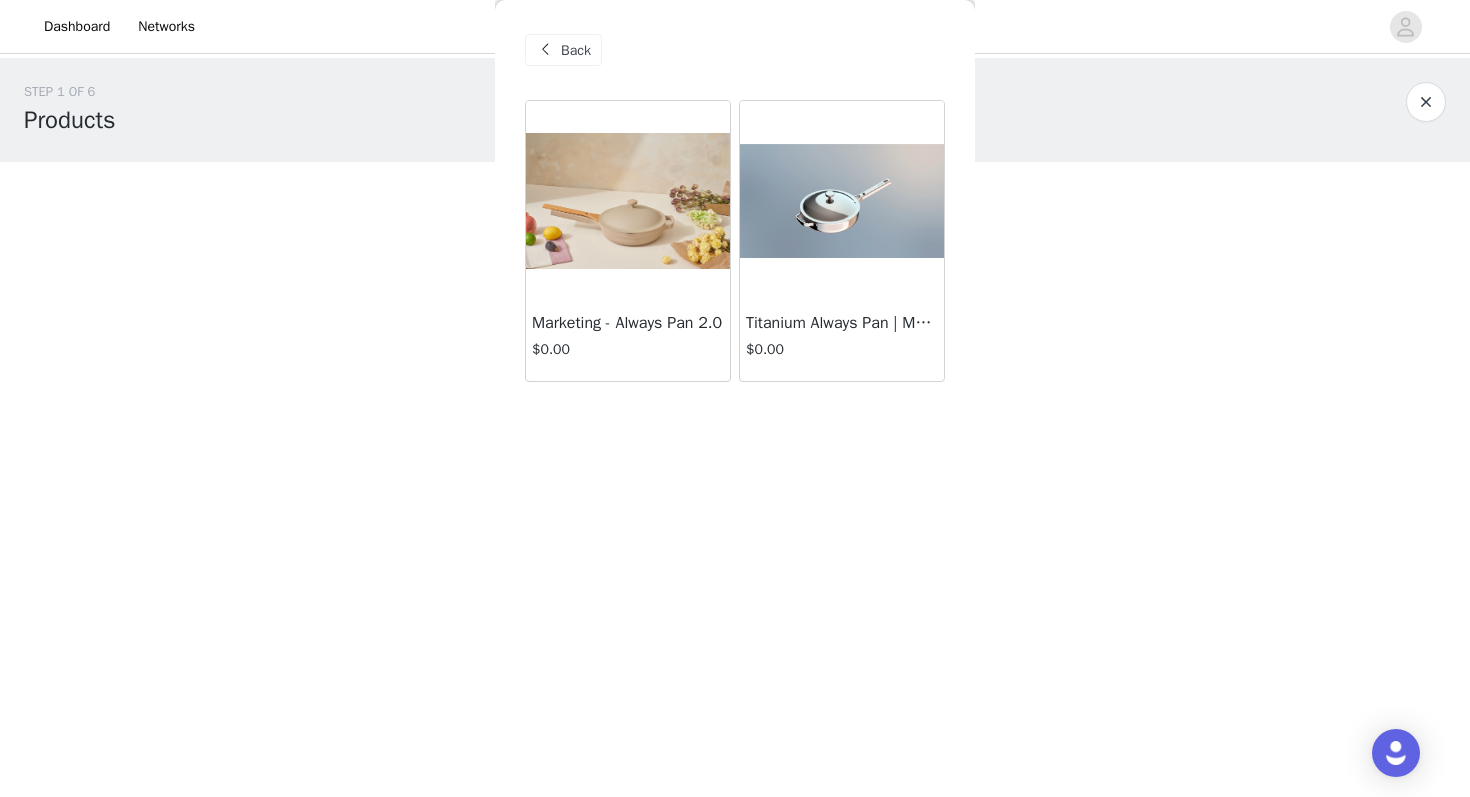 click at bounding box center [628, 201] 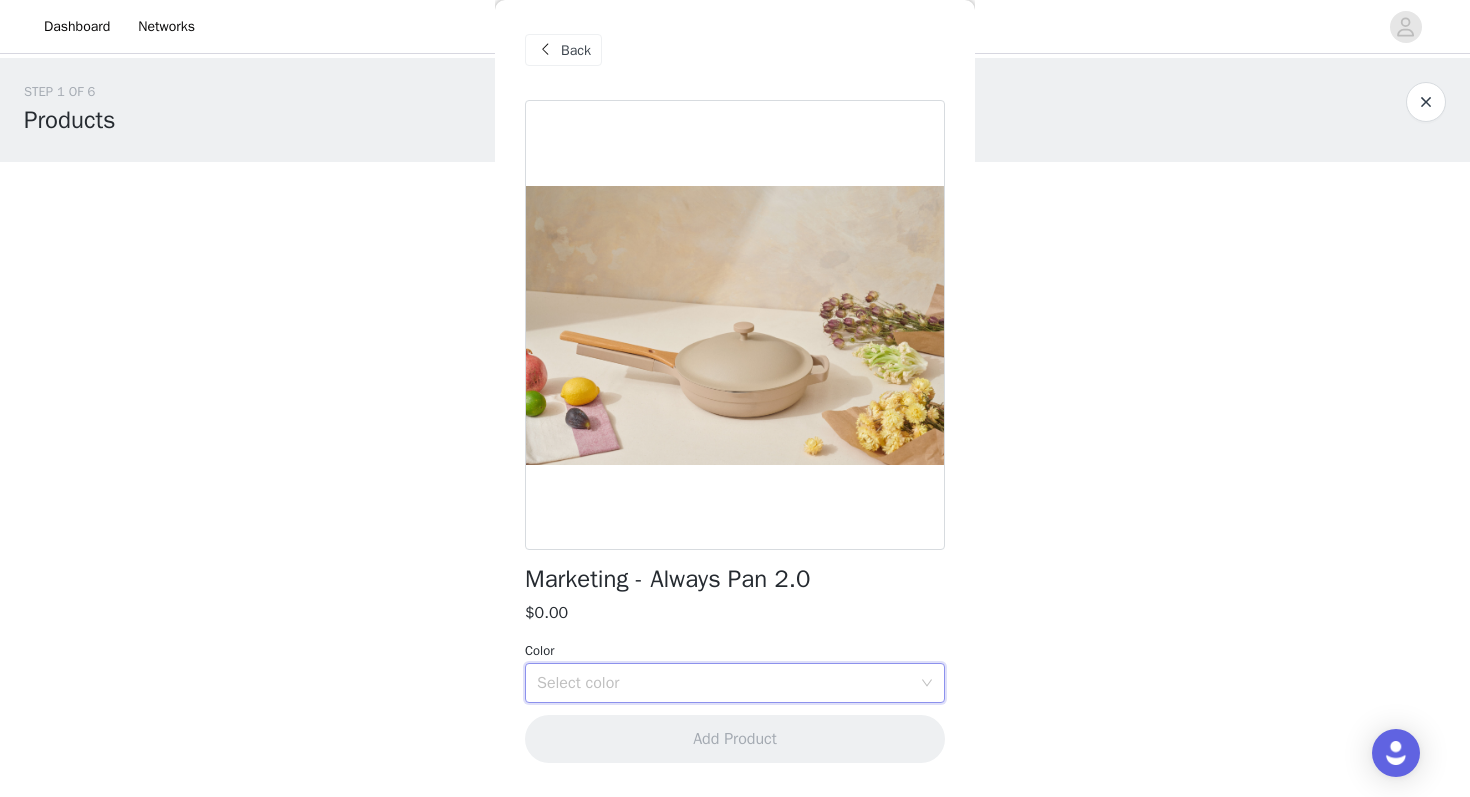 click on "Select color" at bounding box center (728, 683) 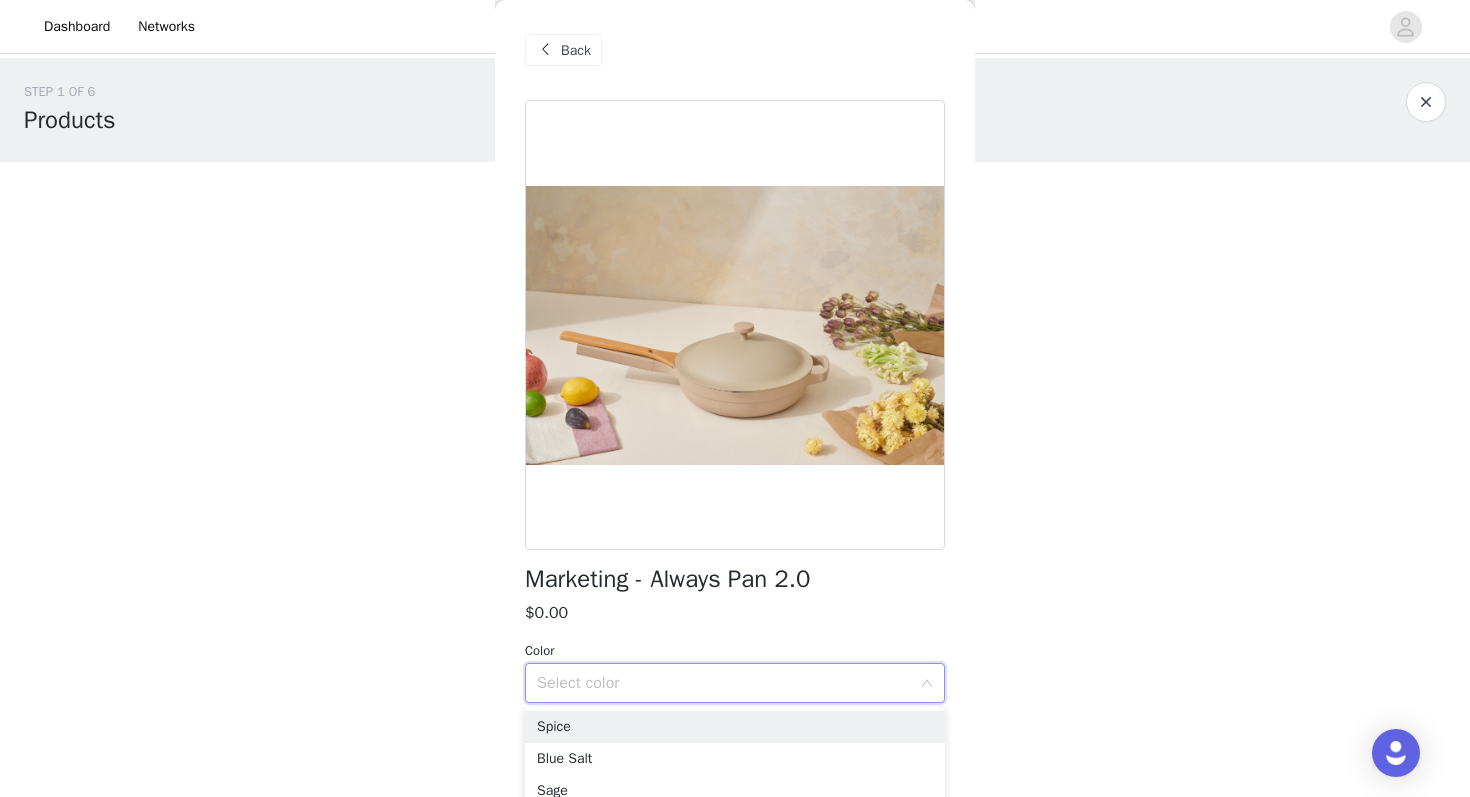 scroll, scrollTop: 78, scrollLeft: 0, axis: vertical 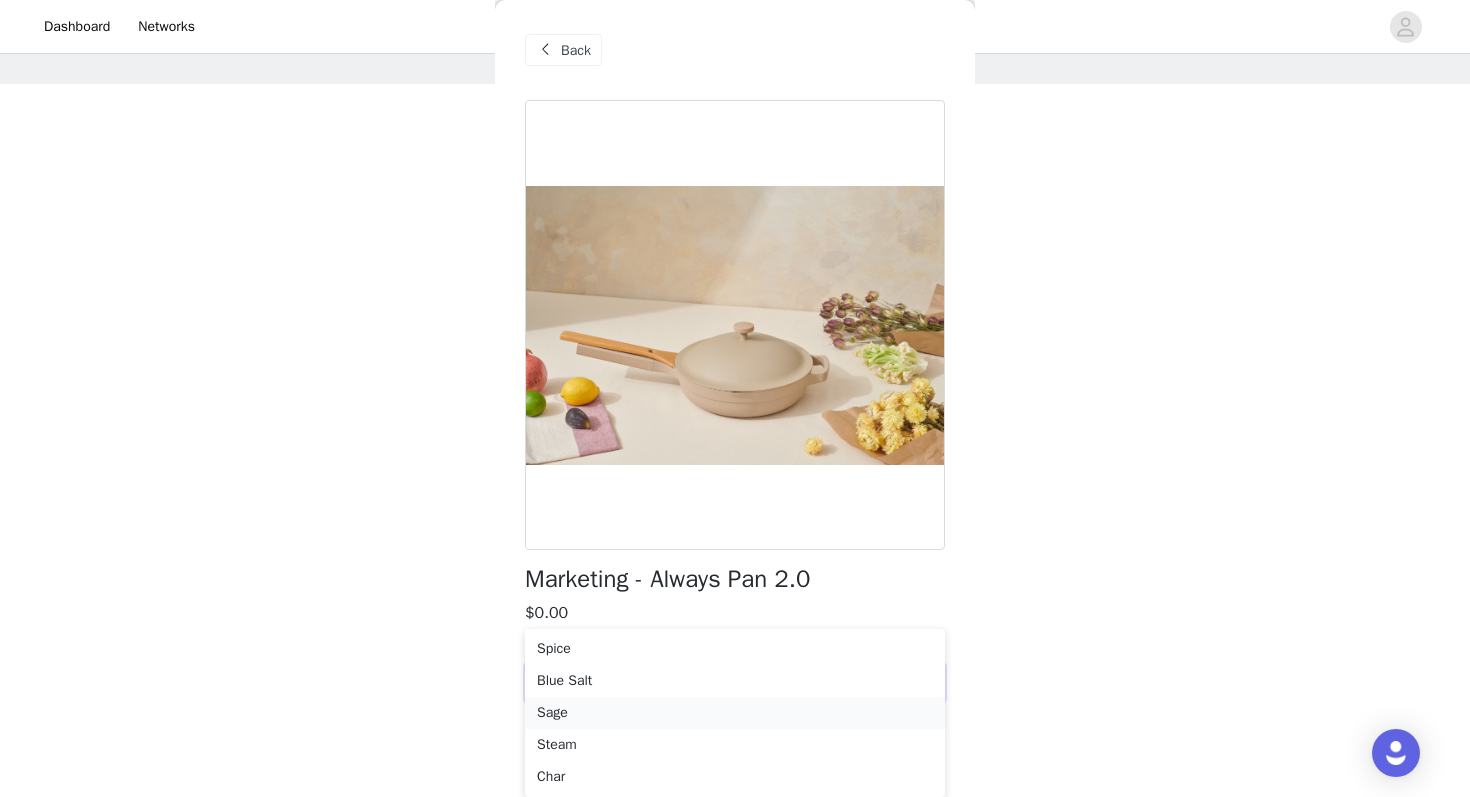 click on "Sage" at bounding box center [735, 713] 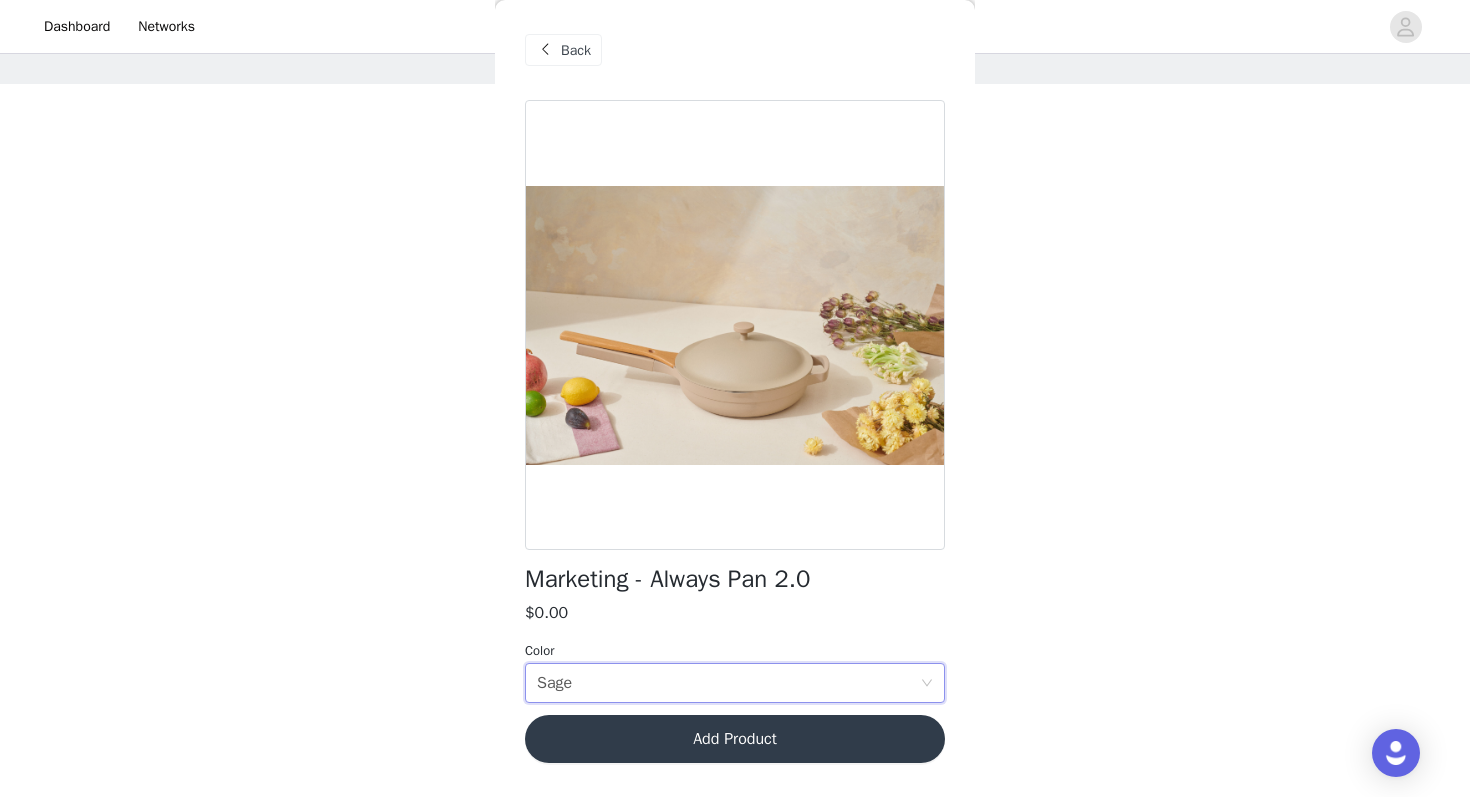 scroll, scrollTop: 0, scrollLeft: 0, axis: both 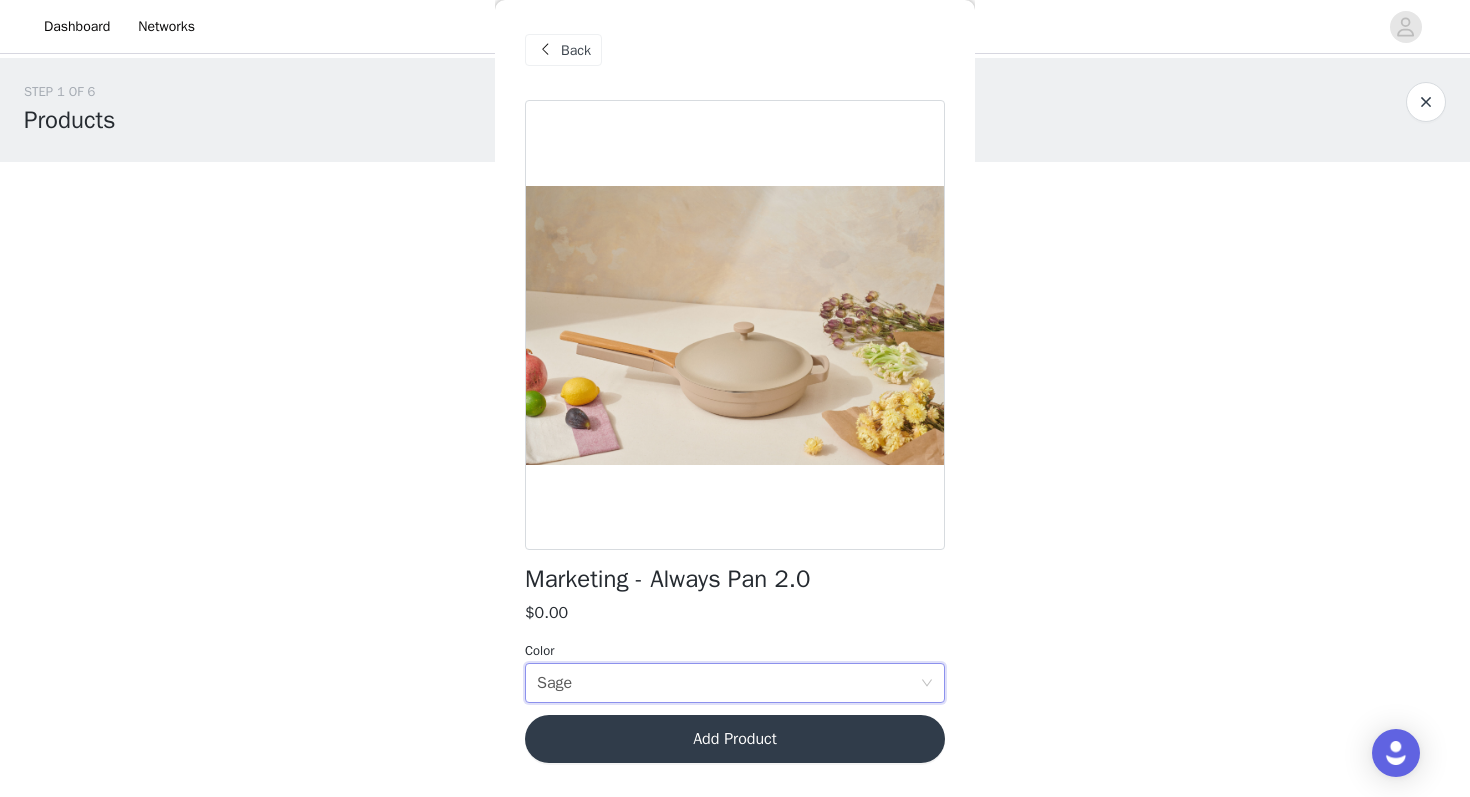 click on "Add Product" at bounding box center [735, 739] 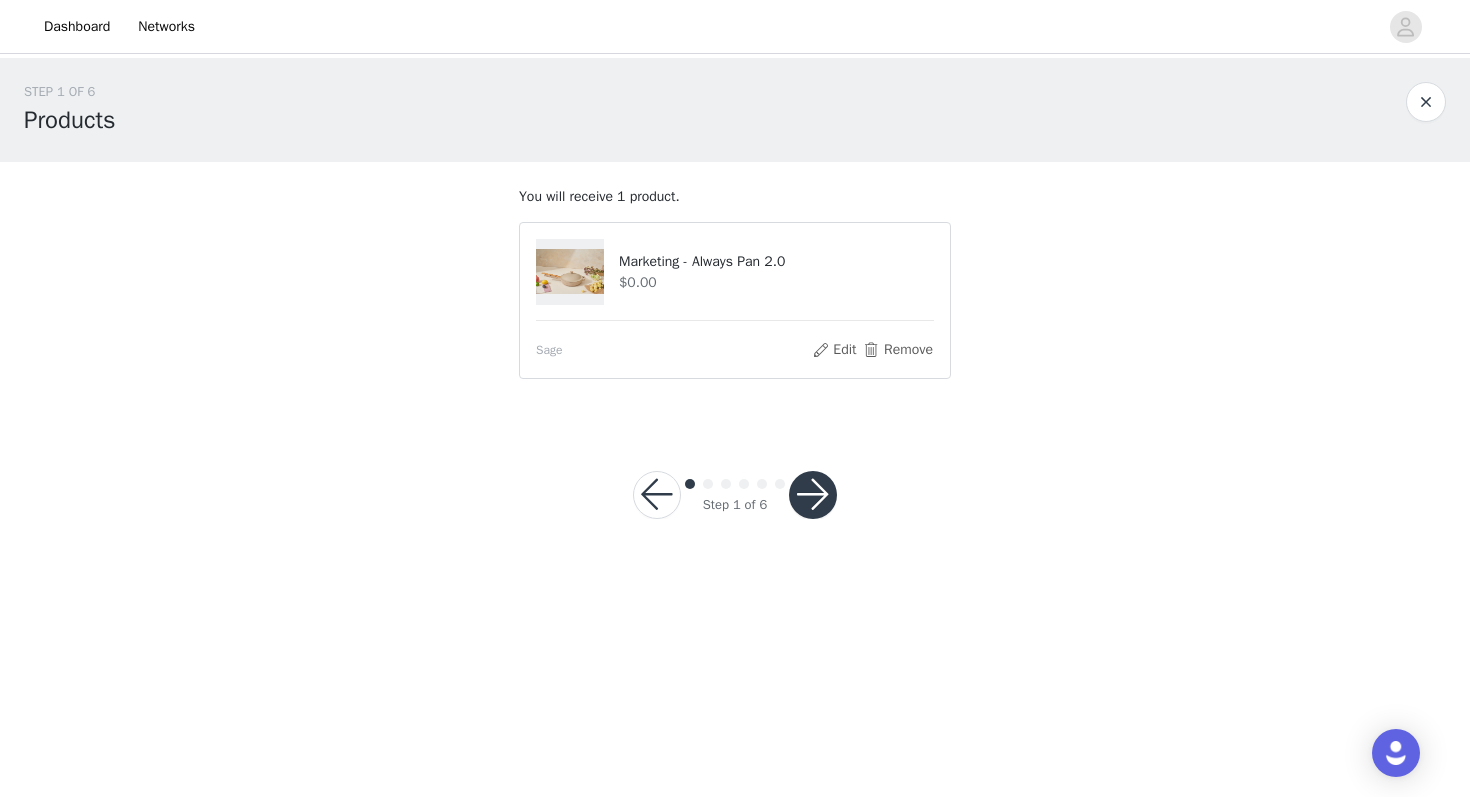 click at bounding box center [813, 495] 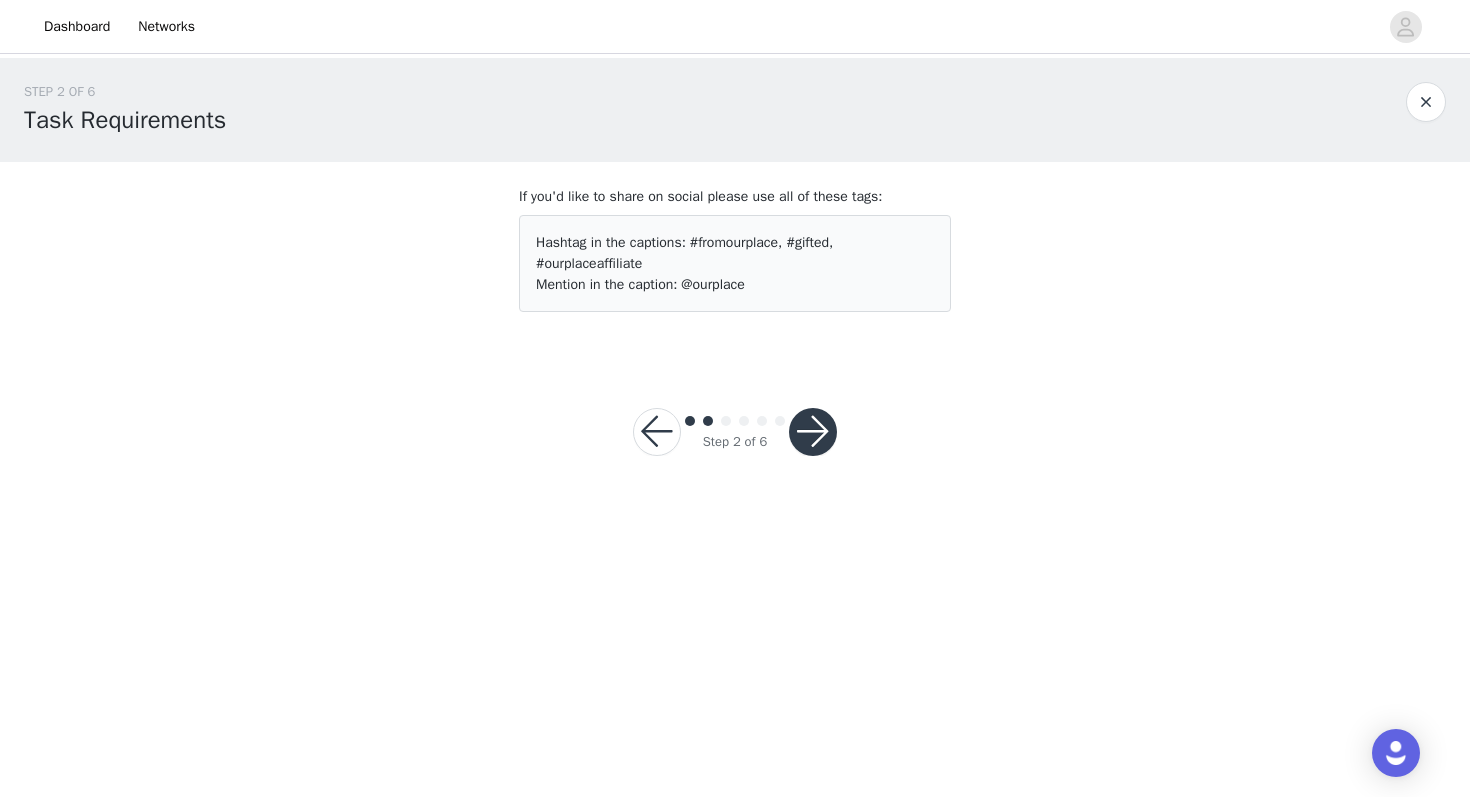 click at bounding box center [813, 432] 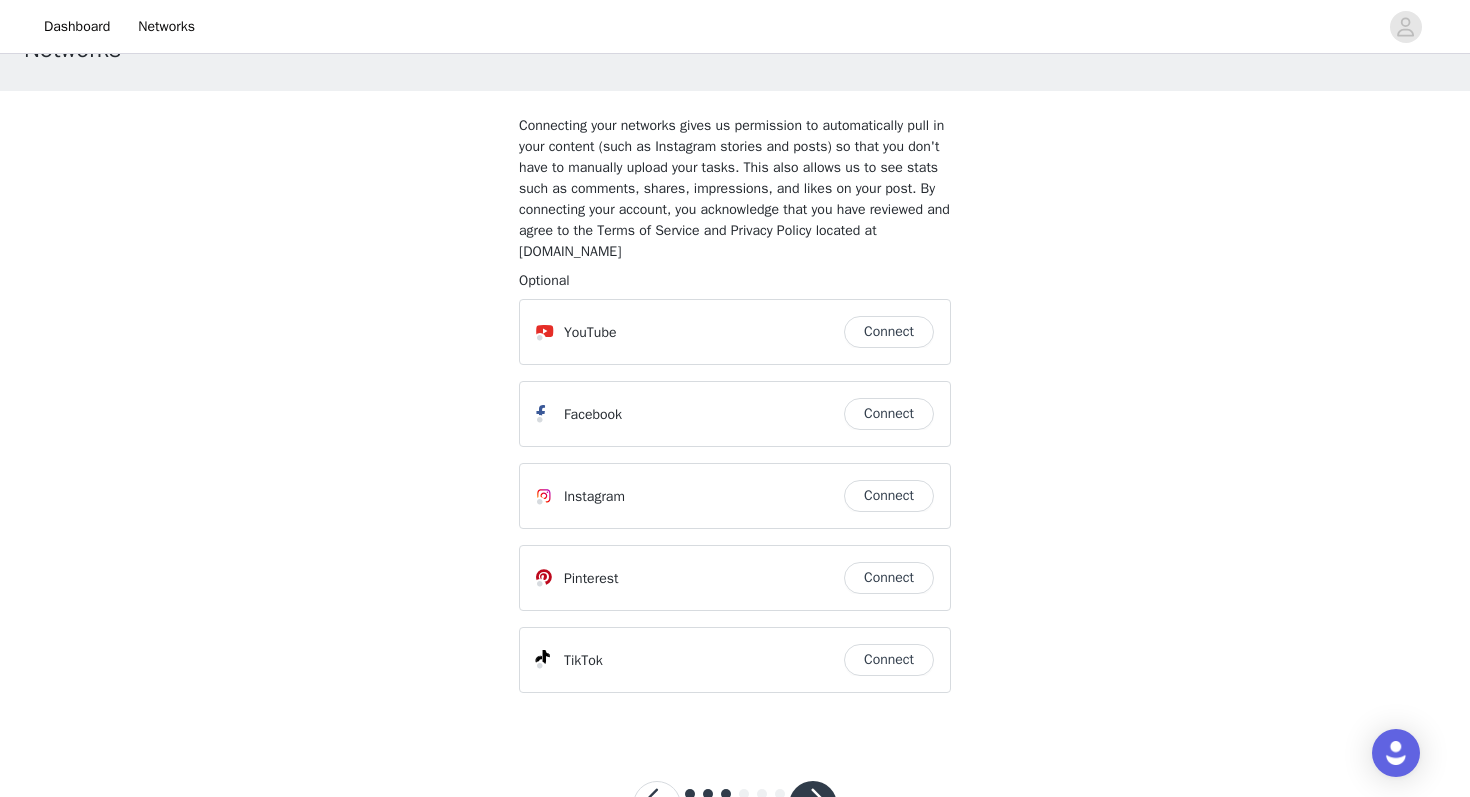 scroll, scrollTop: 150, scrollLeft: 0, axis: vertical 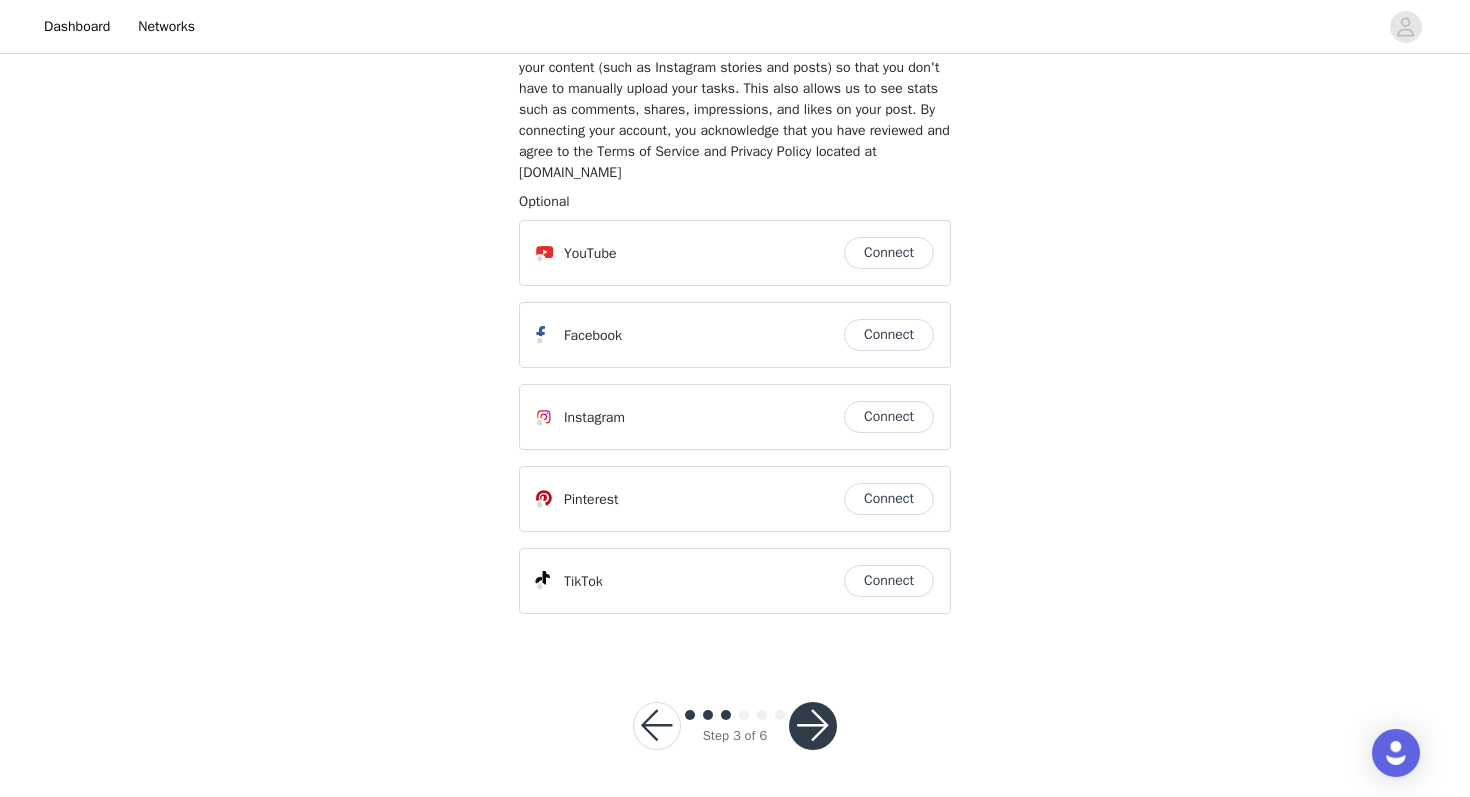 click at bounding box center [813, 726] 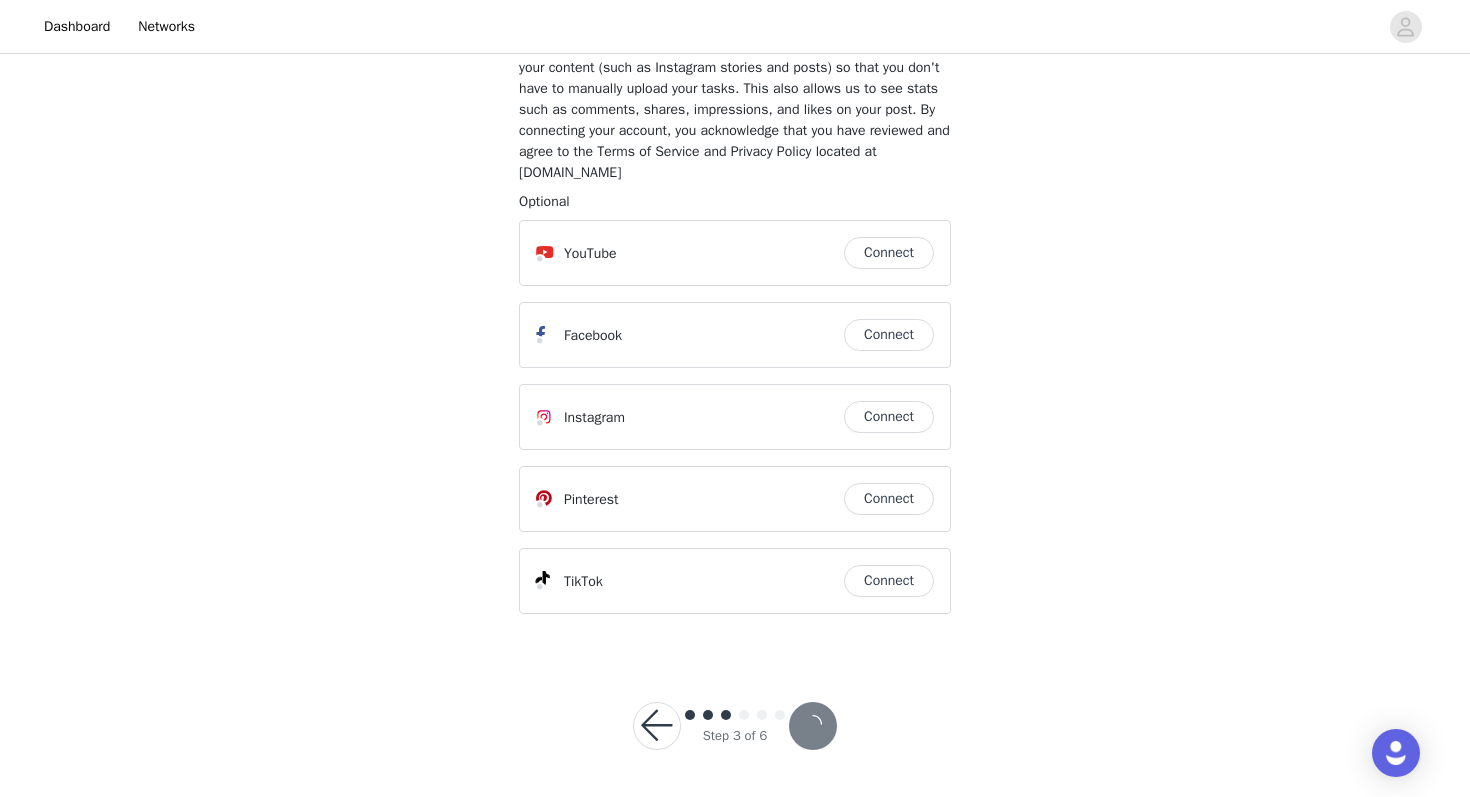 scroll, scrollTop: 0, scrollLeft: 0, axis: both 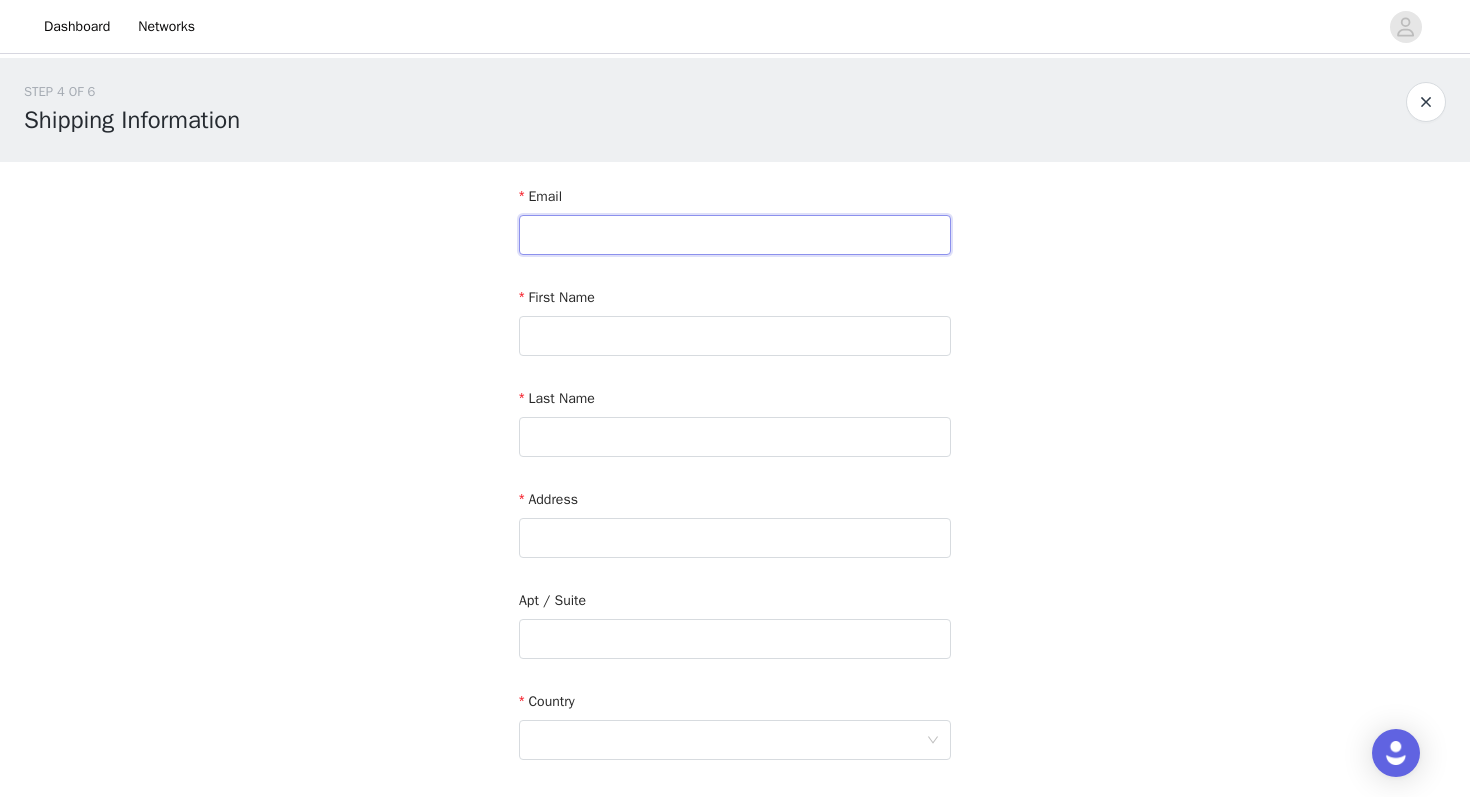 click at bounding box center [735, 235] 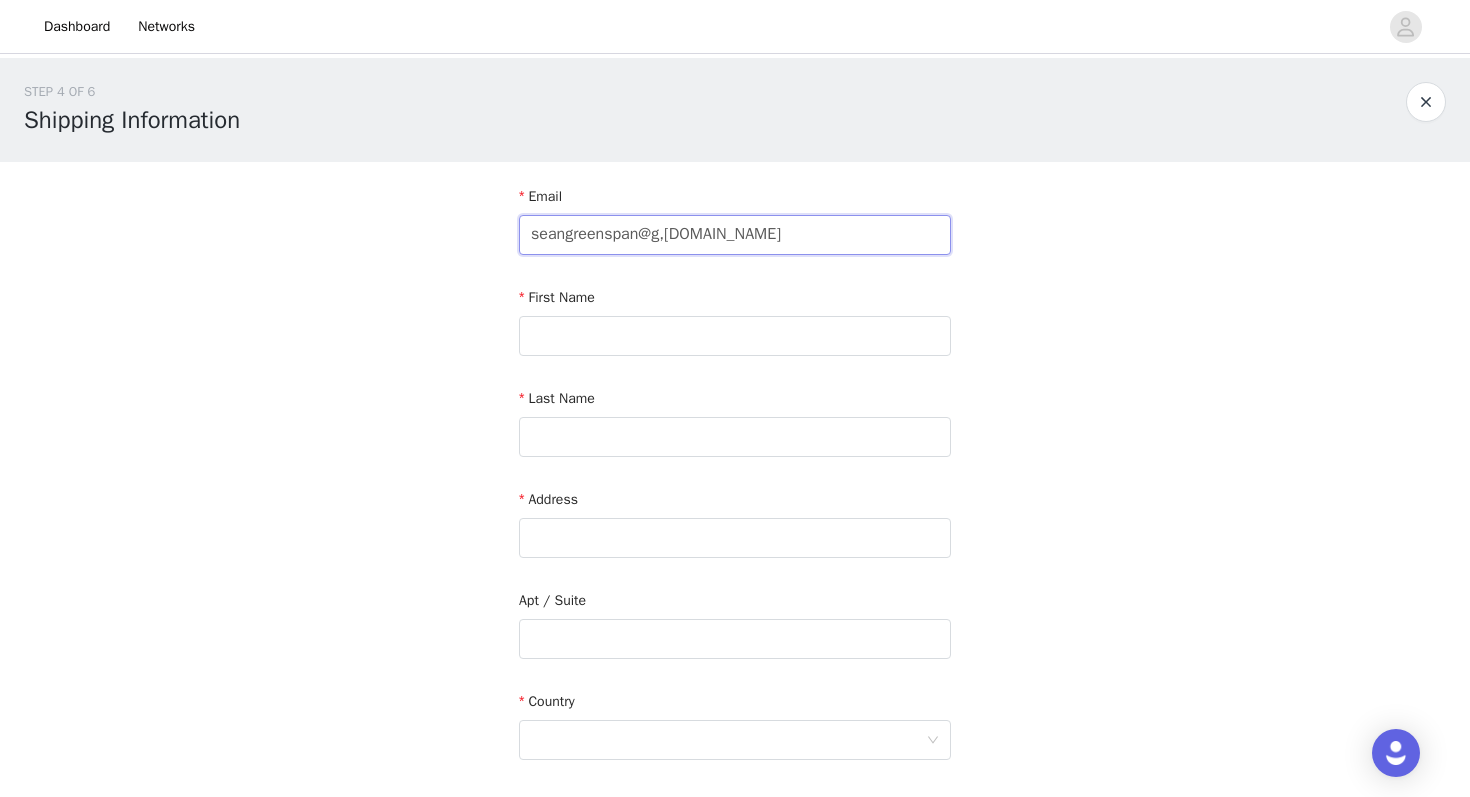 click on "seangreenspan@g,[DOMAIN_NAME]" at bounding box center (735, 235) 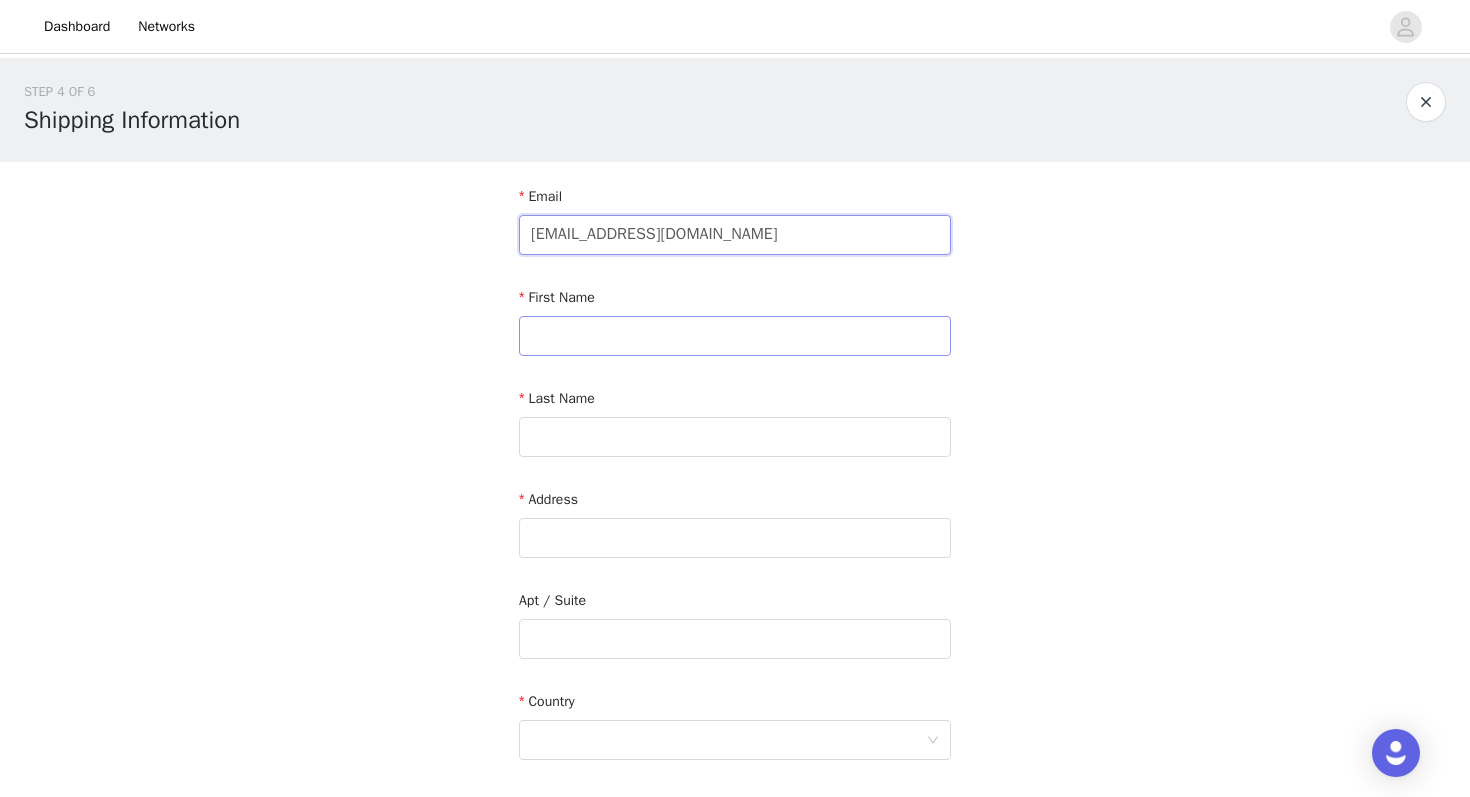 type on "[EMAIL_ADDRESS][DOMAIN_NAME]" 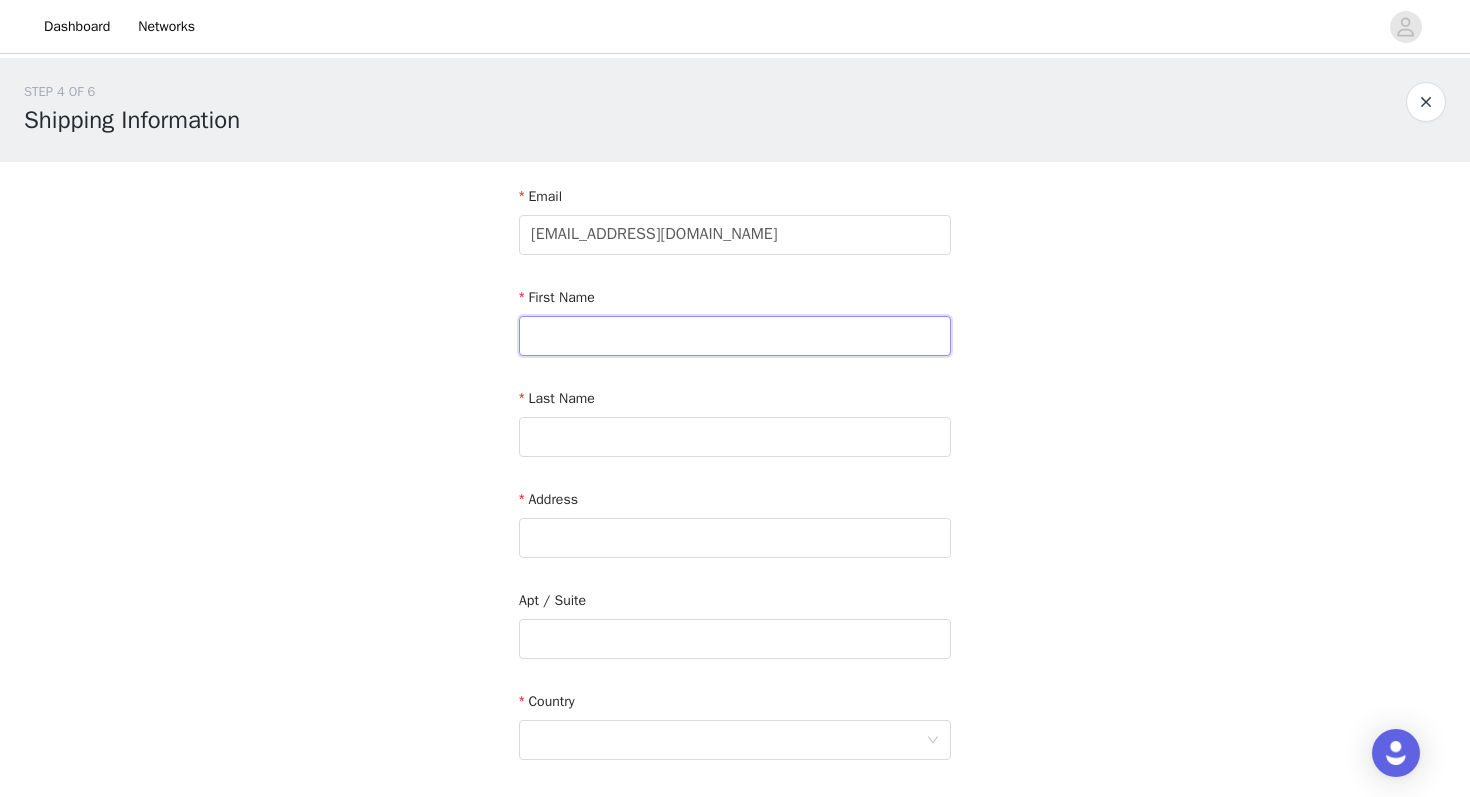 click at bounding box center [735, 336] 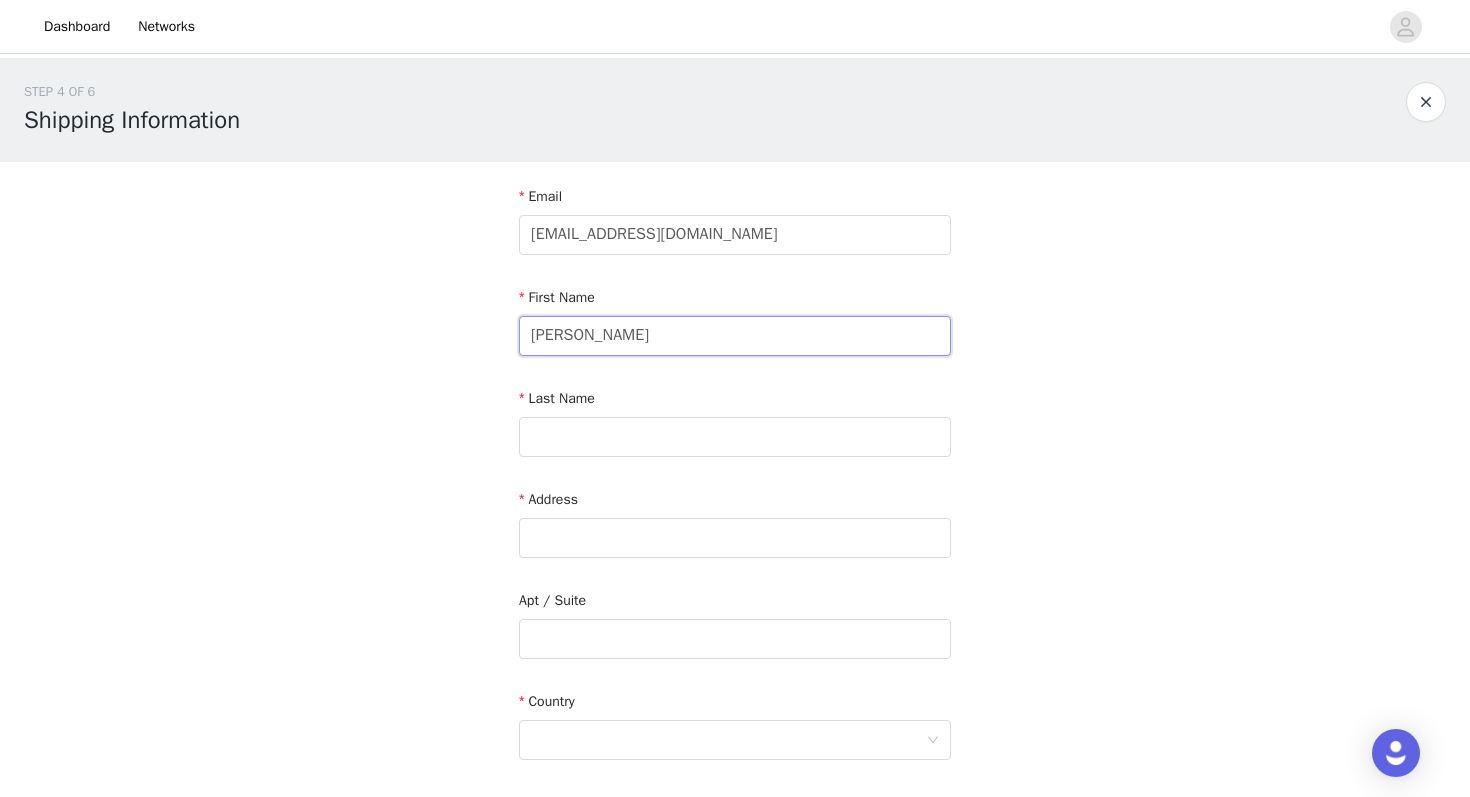 type on "[PERSON_NAME]" 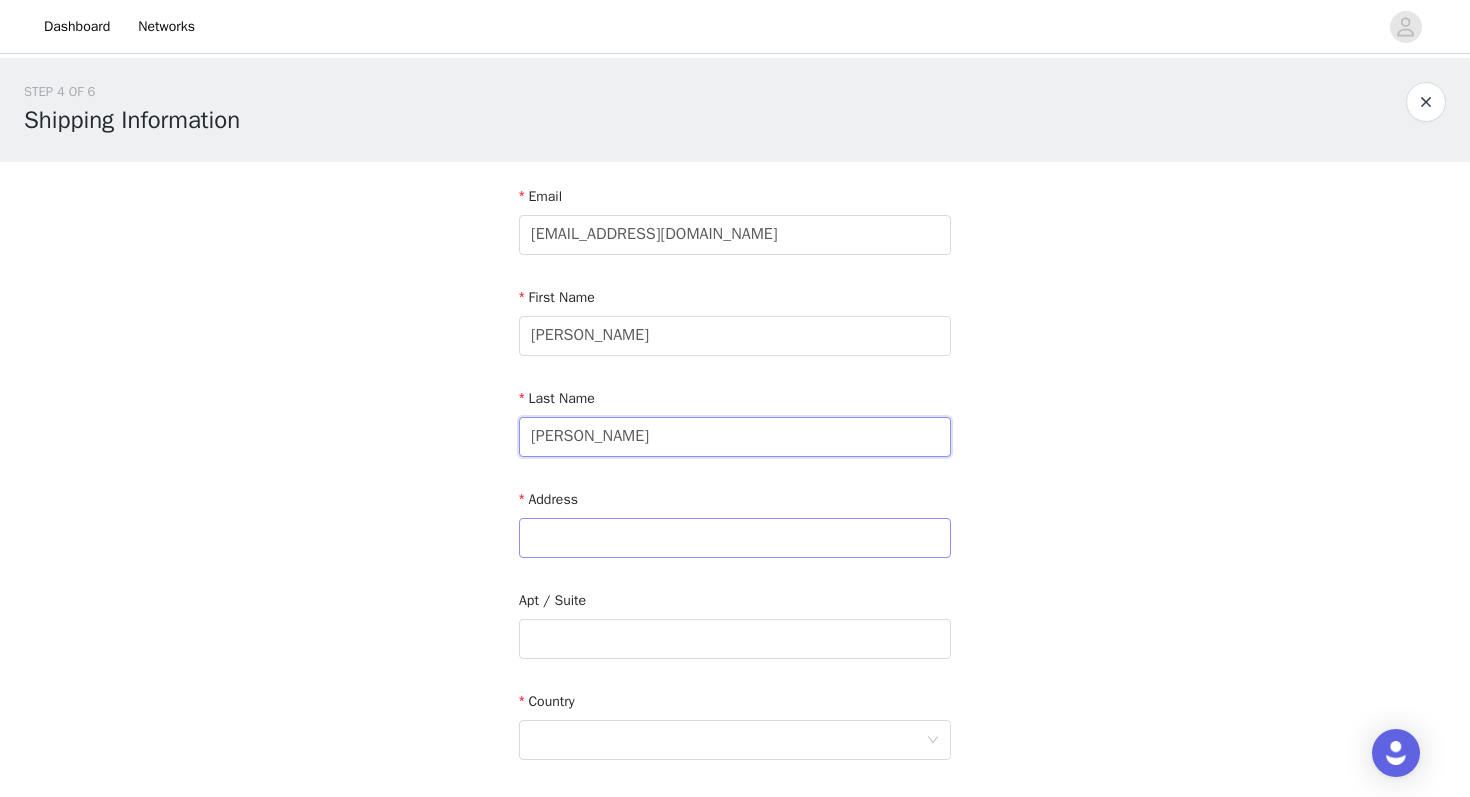 type on "[PERSON_NAME]" 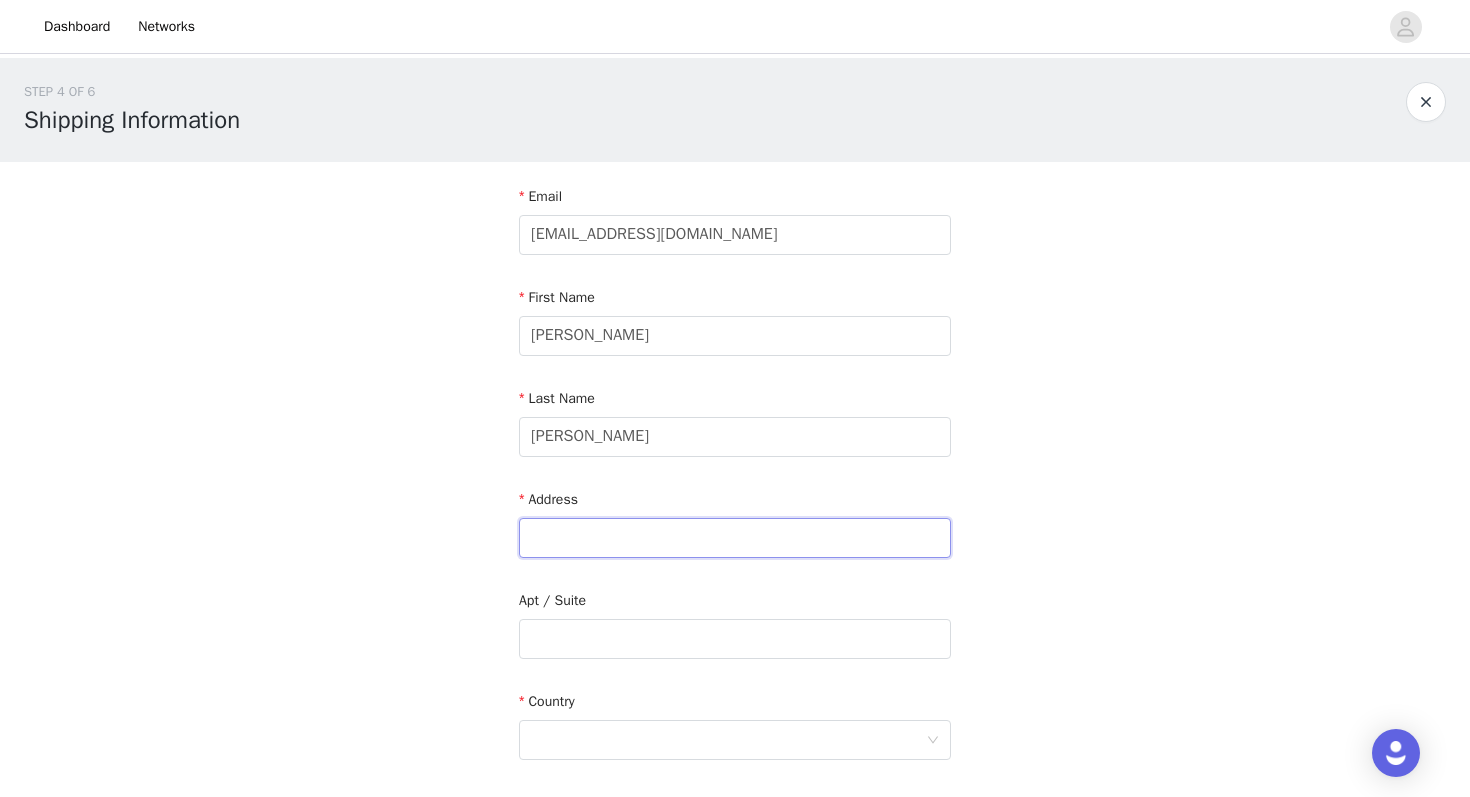 click at bounding box center [735, 538] 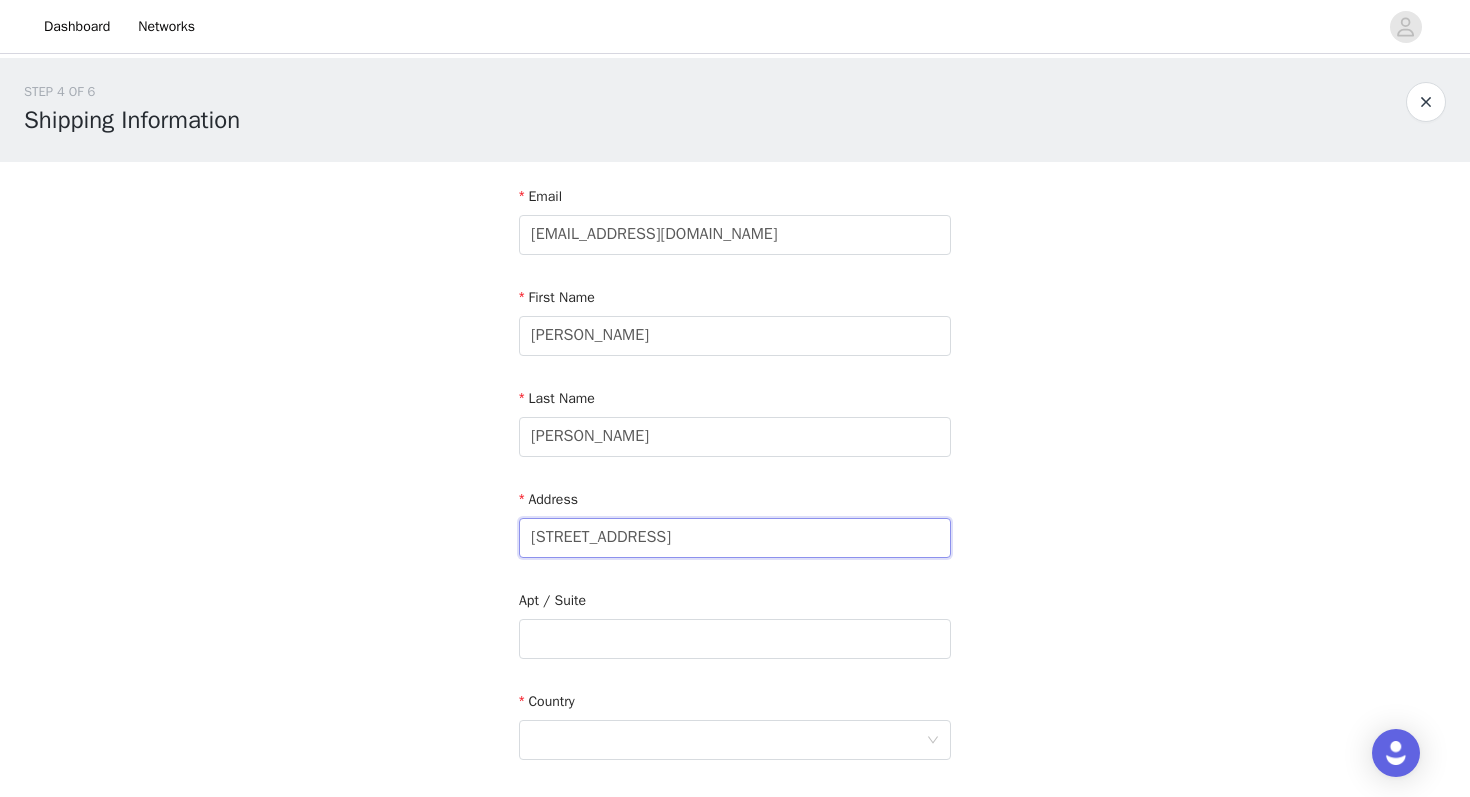click on "[STREET_ADDRESS]" at bounding box center (735, 538) 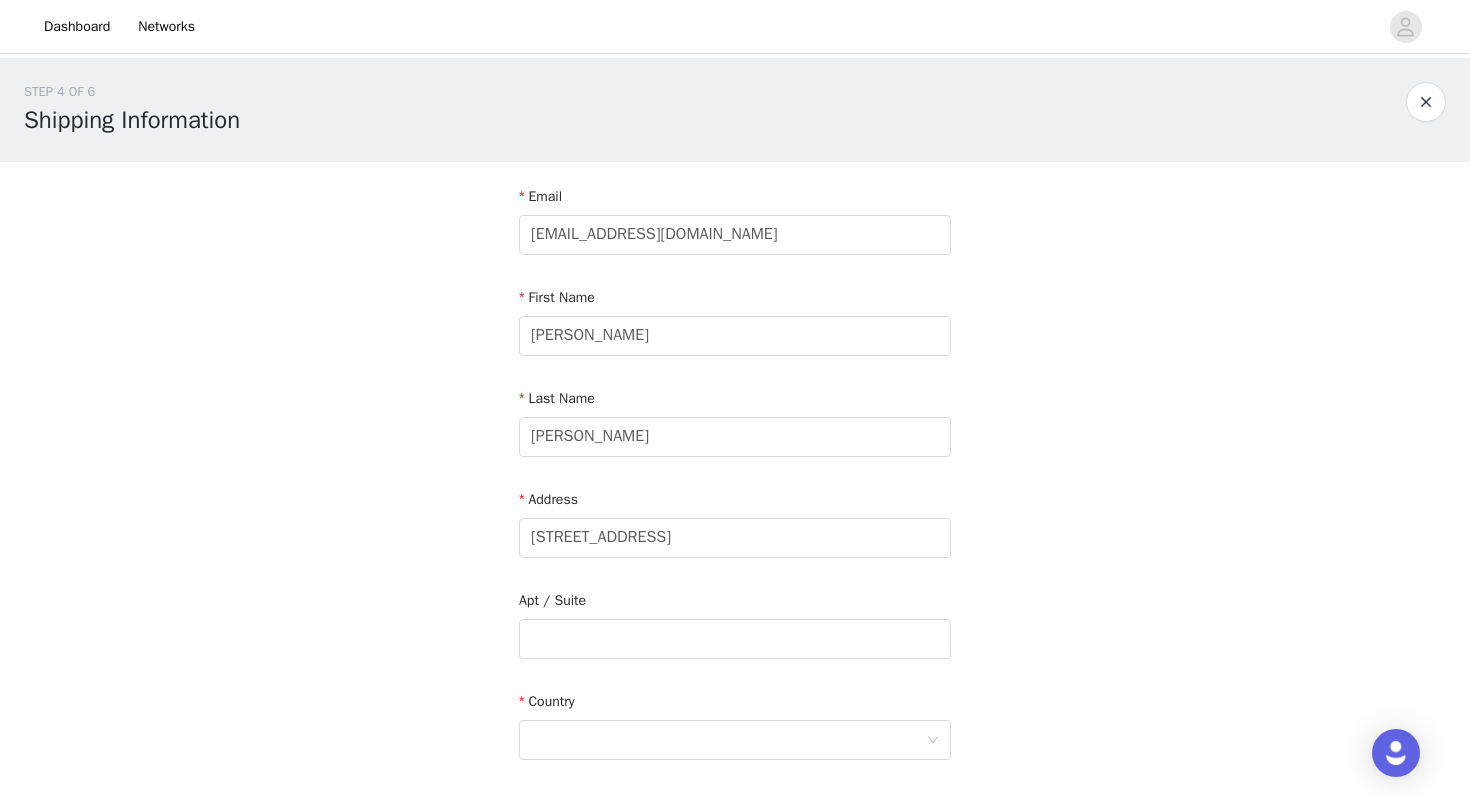 click on "STEP 4 OF 6
Shipping Information
Email [EMAIL_ADDRESS][DOMAIN_NAME]   First Name [PERSON_NAME]   Last Name [PERSON_NAME]   Address [STREET_ADDRESS]     Postcode   Phone Number" at bounding box center [735, 588] 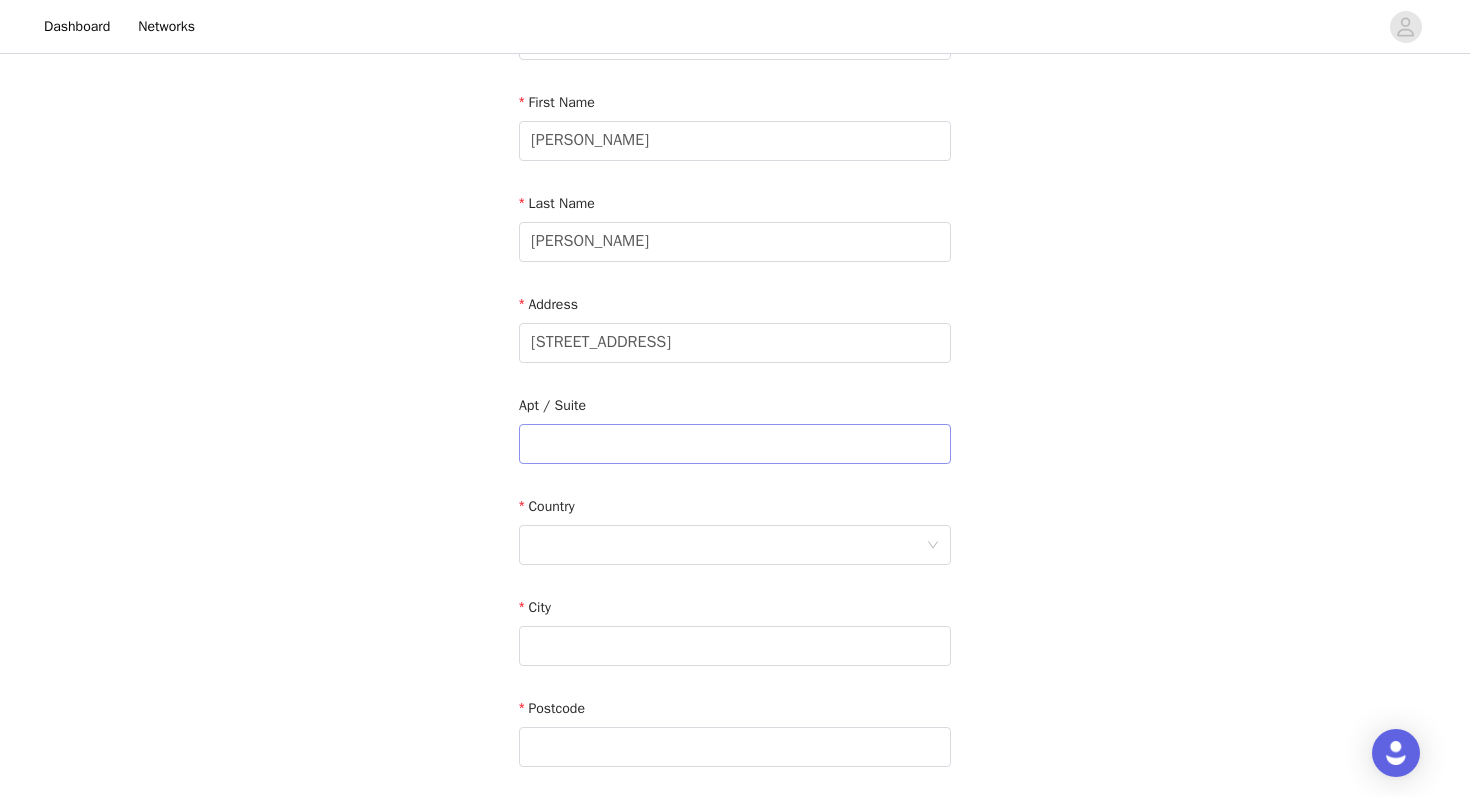 scroll, scrollTop: 196, scrollLeft: 0, axis: vertical 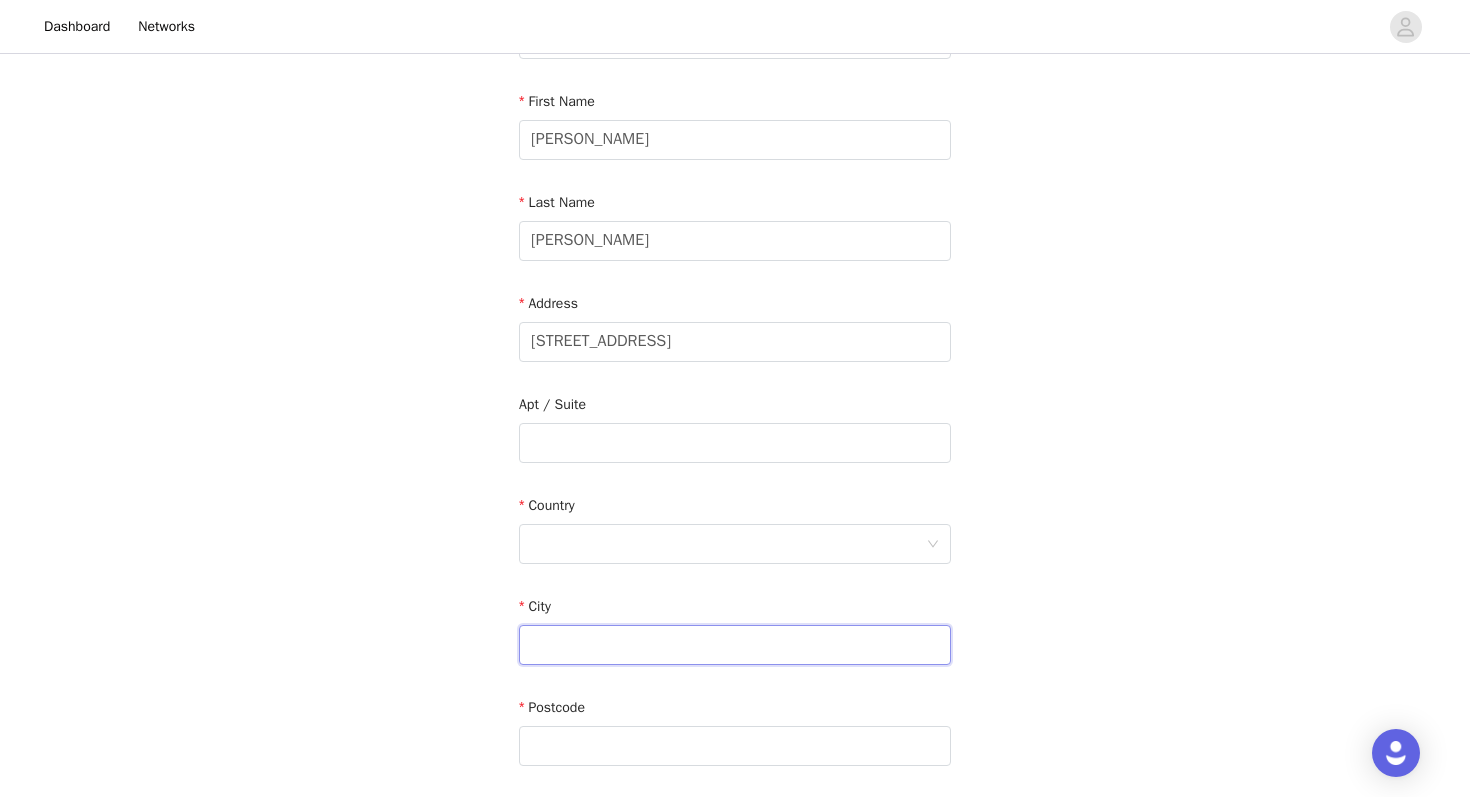 click at bounding box center (735, 645) 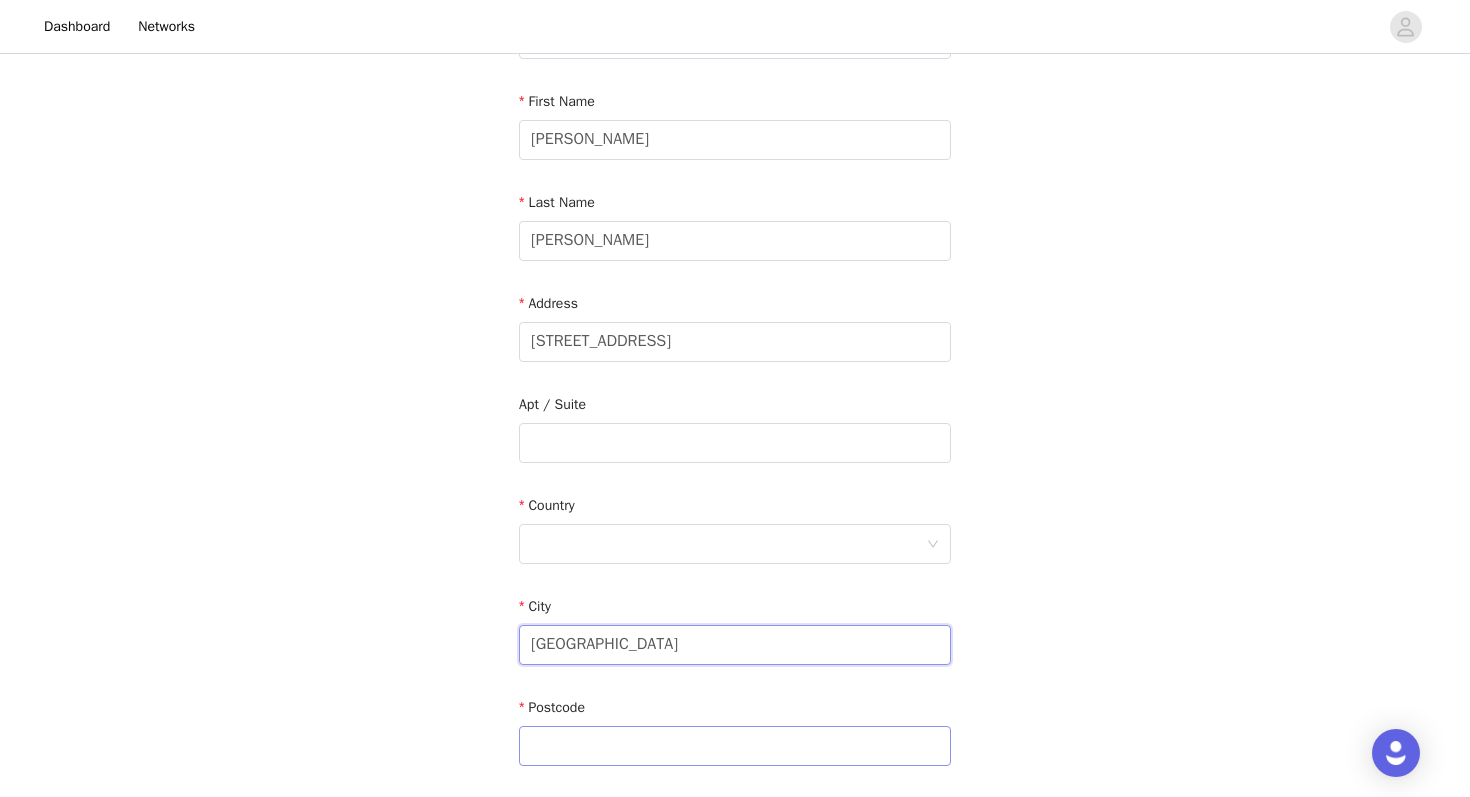 type on "[GEOGRAPHIC_DATA]" 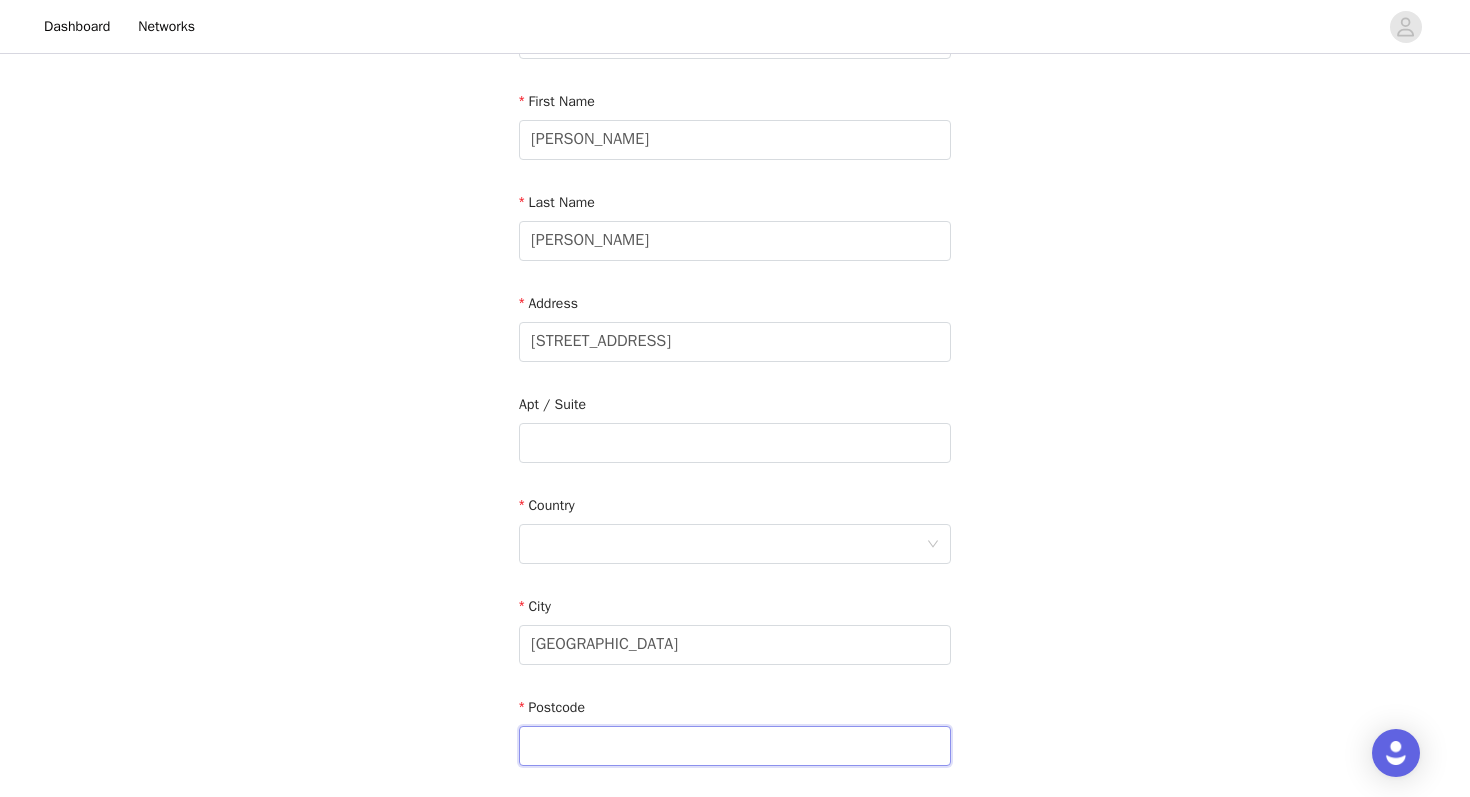 click at bounding box center (735, 746) 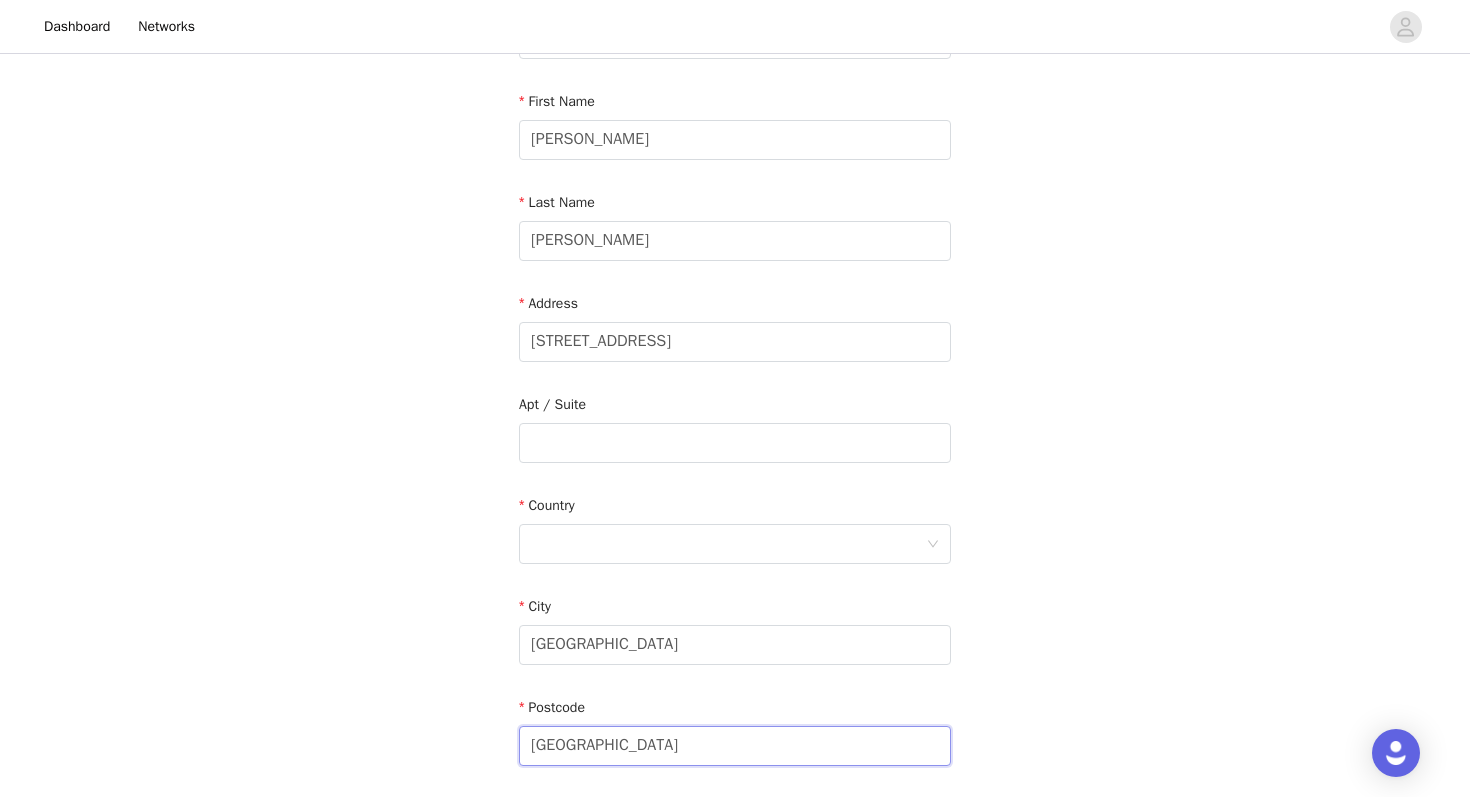 drag, startPoint x: 649, startPoint y: 744, endPoint x: 493, endPoint y: 743, distance: 156.0032 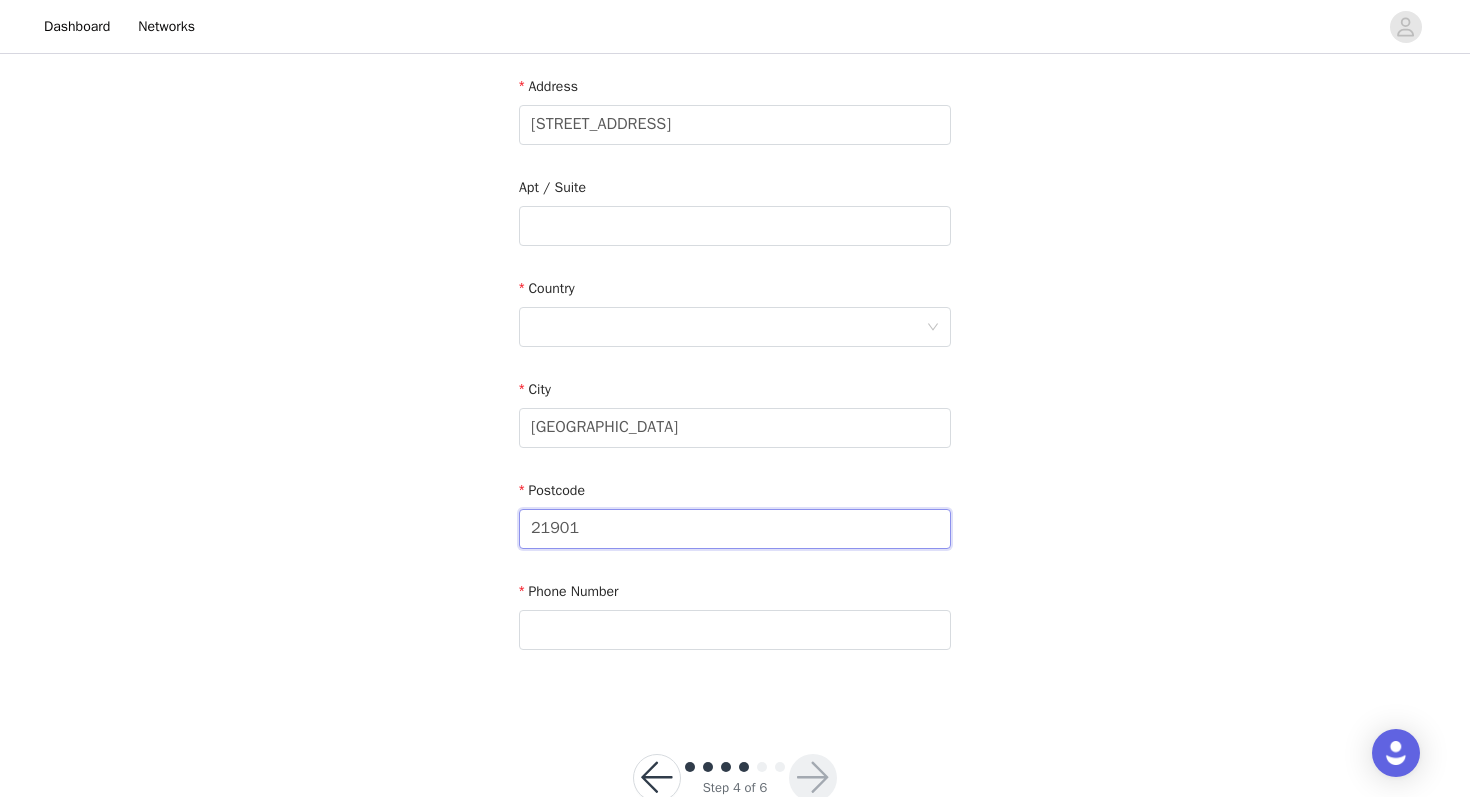 scroll, scrollTop: 465, scrollLeft: 0, axis: vertical 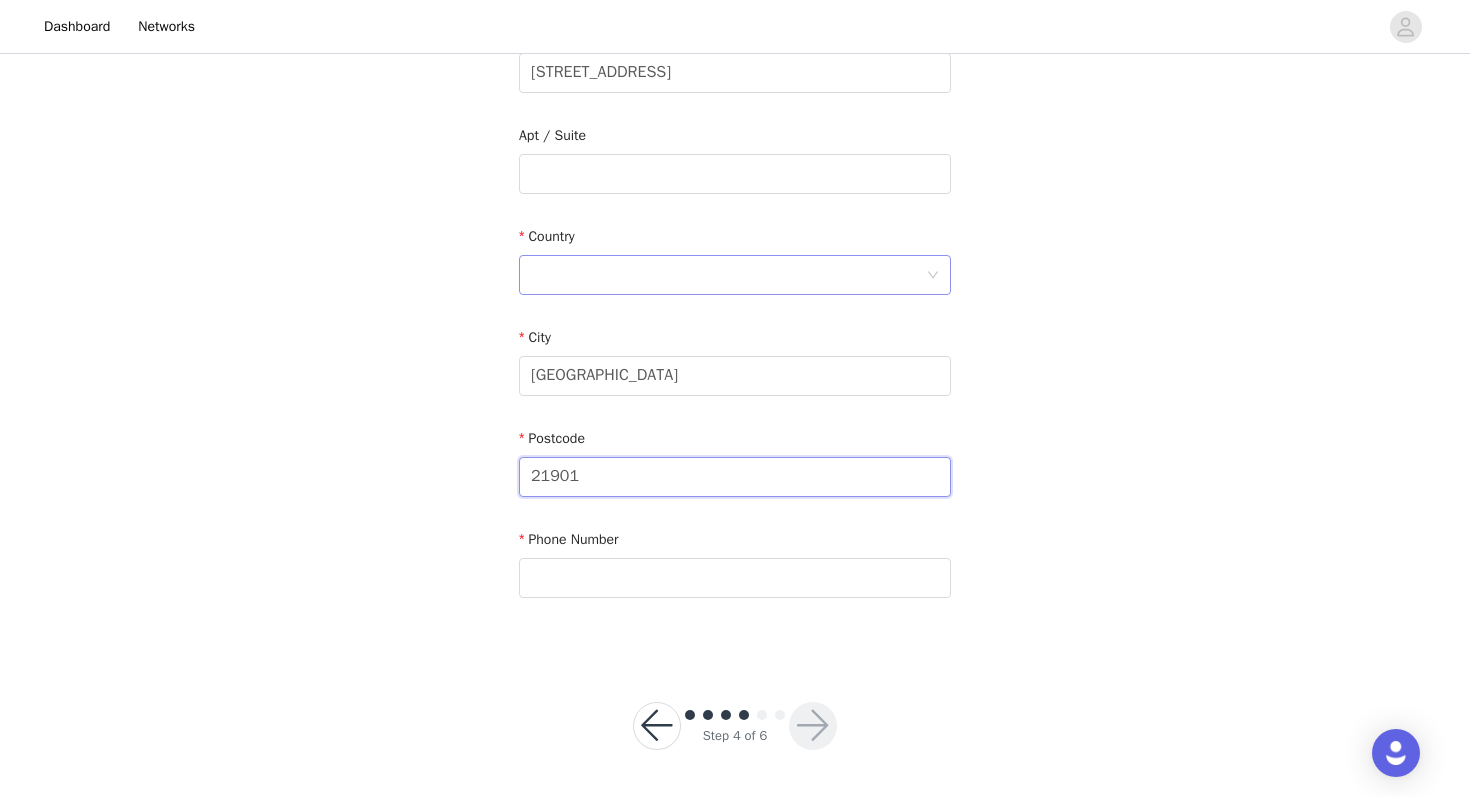 type on "21901" 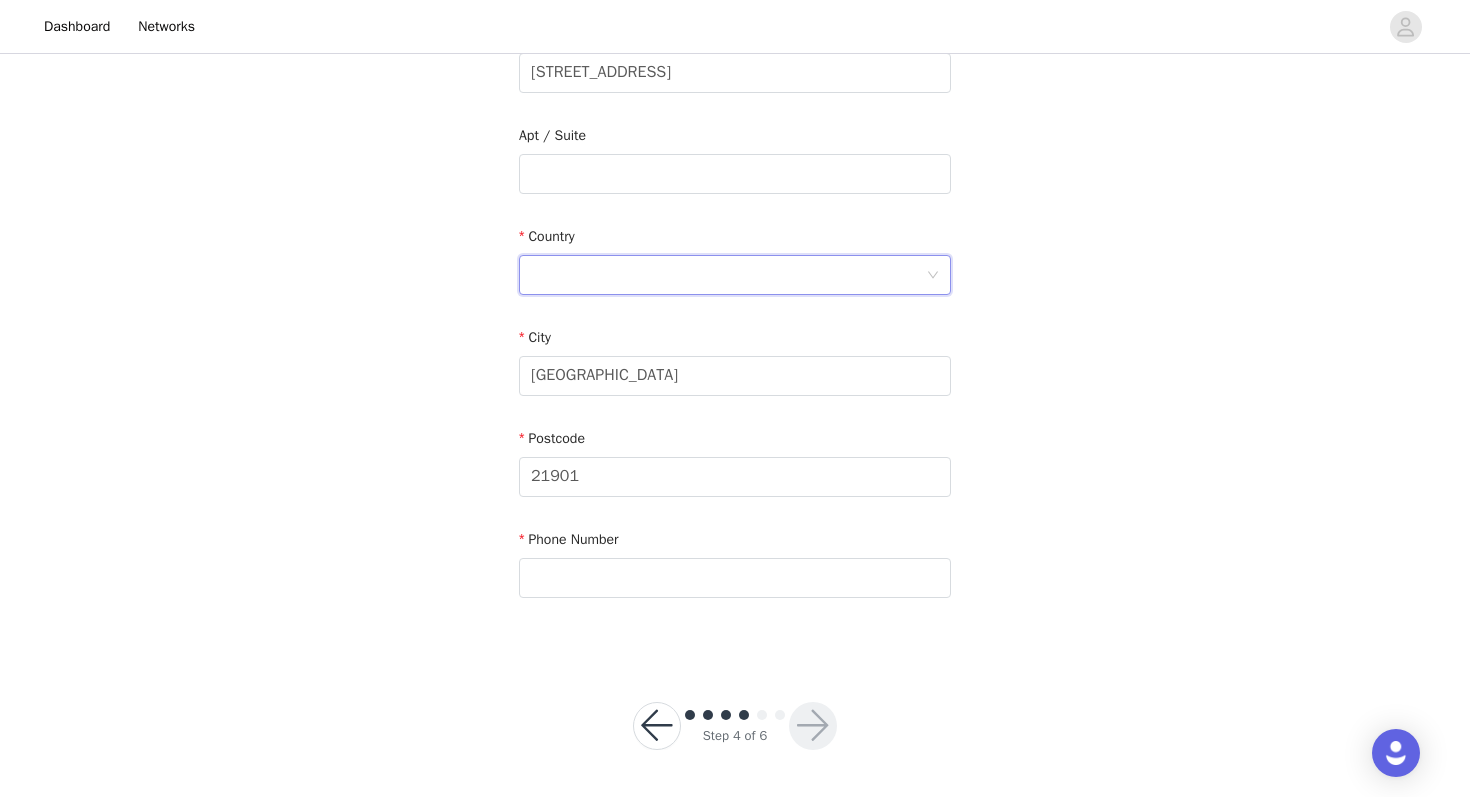 click at bounding box center (728, 275) 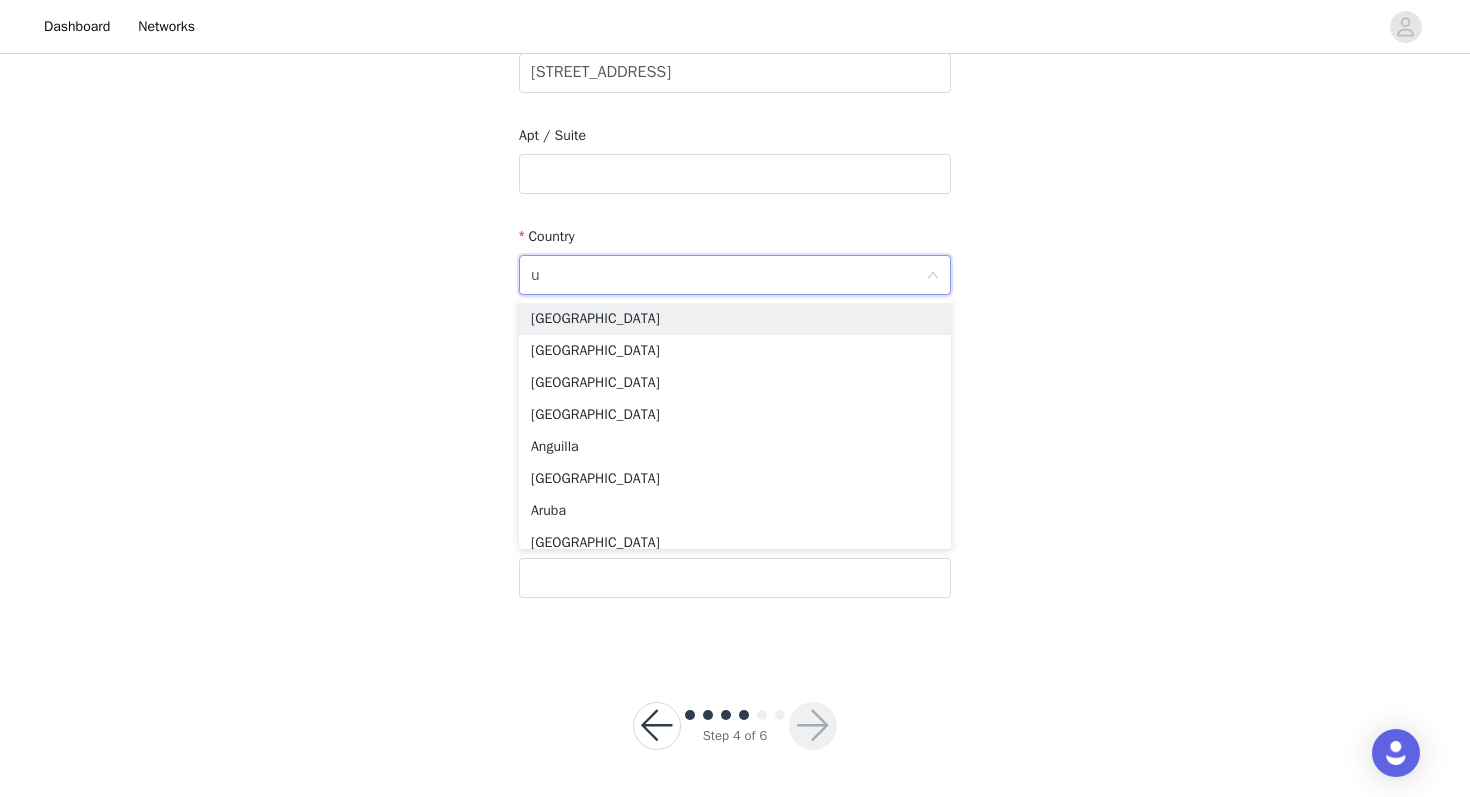 type on "un" 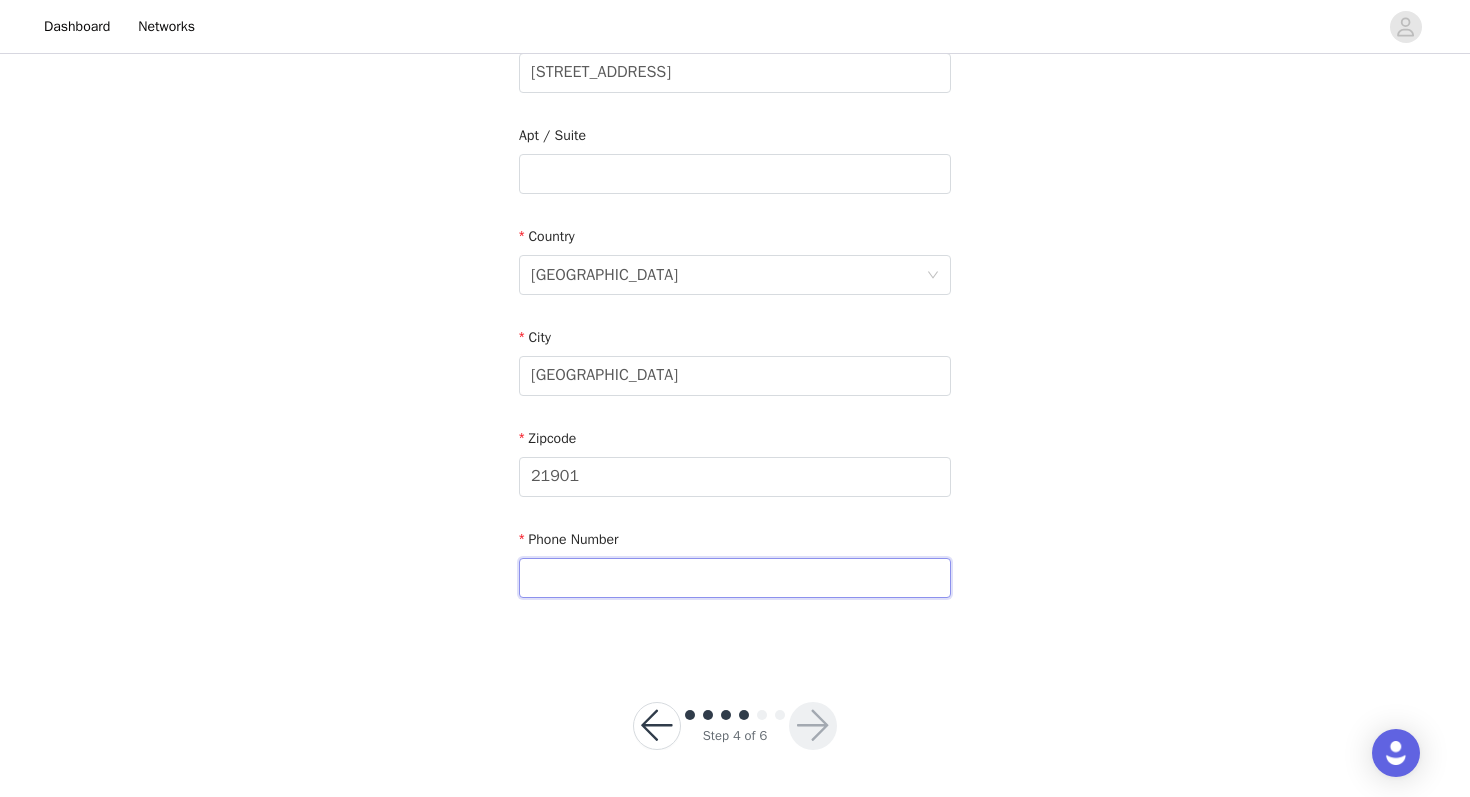 click at bounding box center [735, 578] 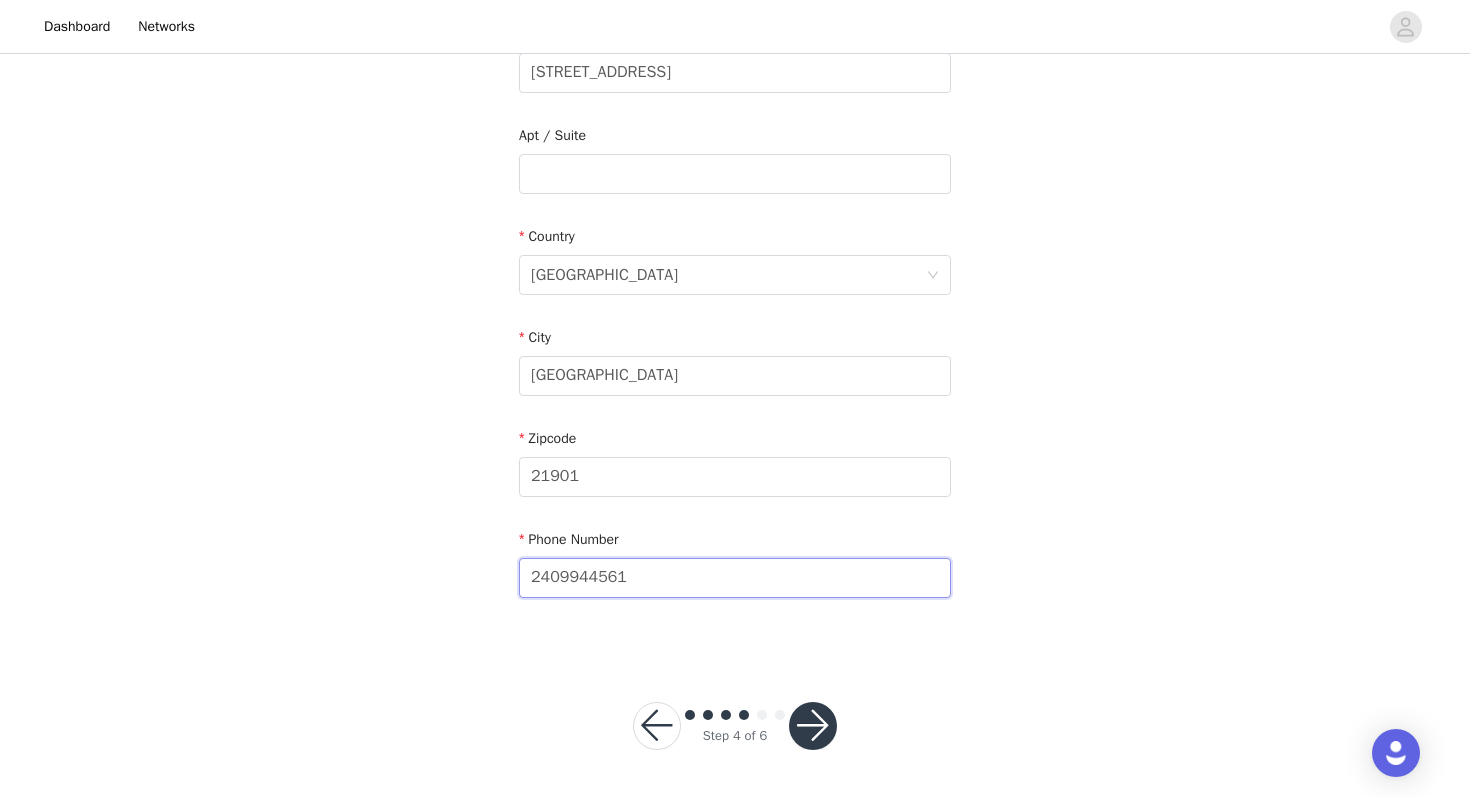 type on "2409944561" 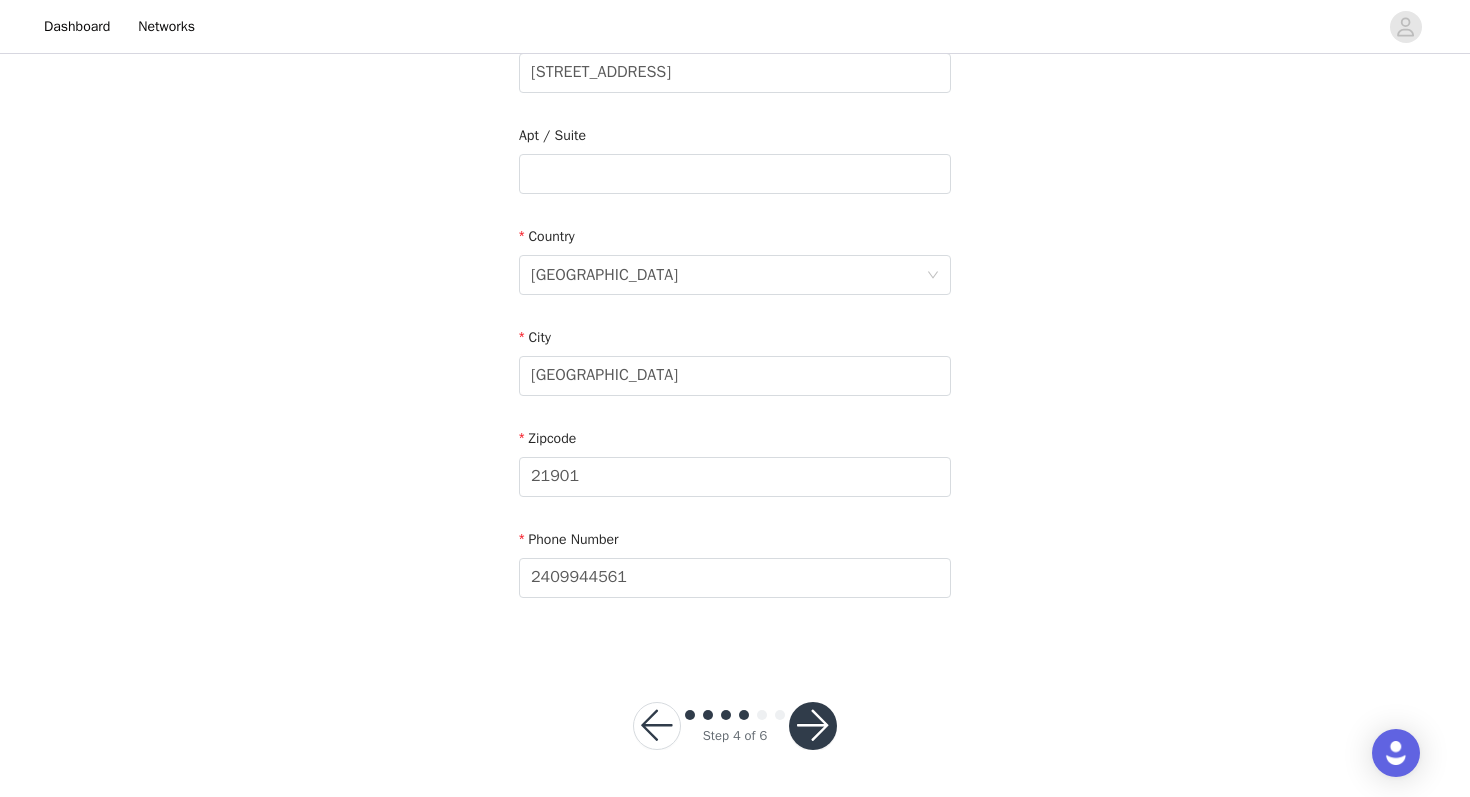 click at bounding box center (813, 726) 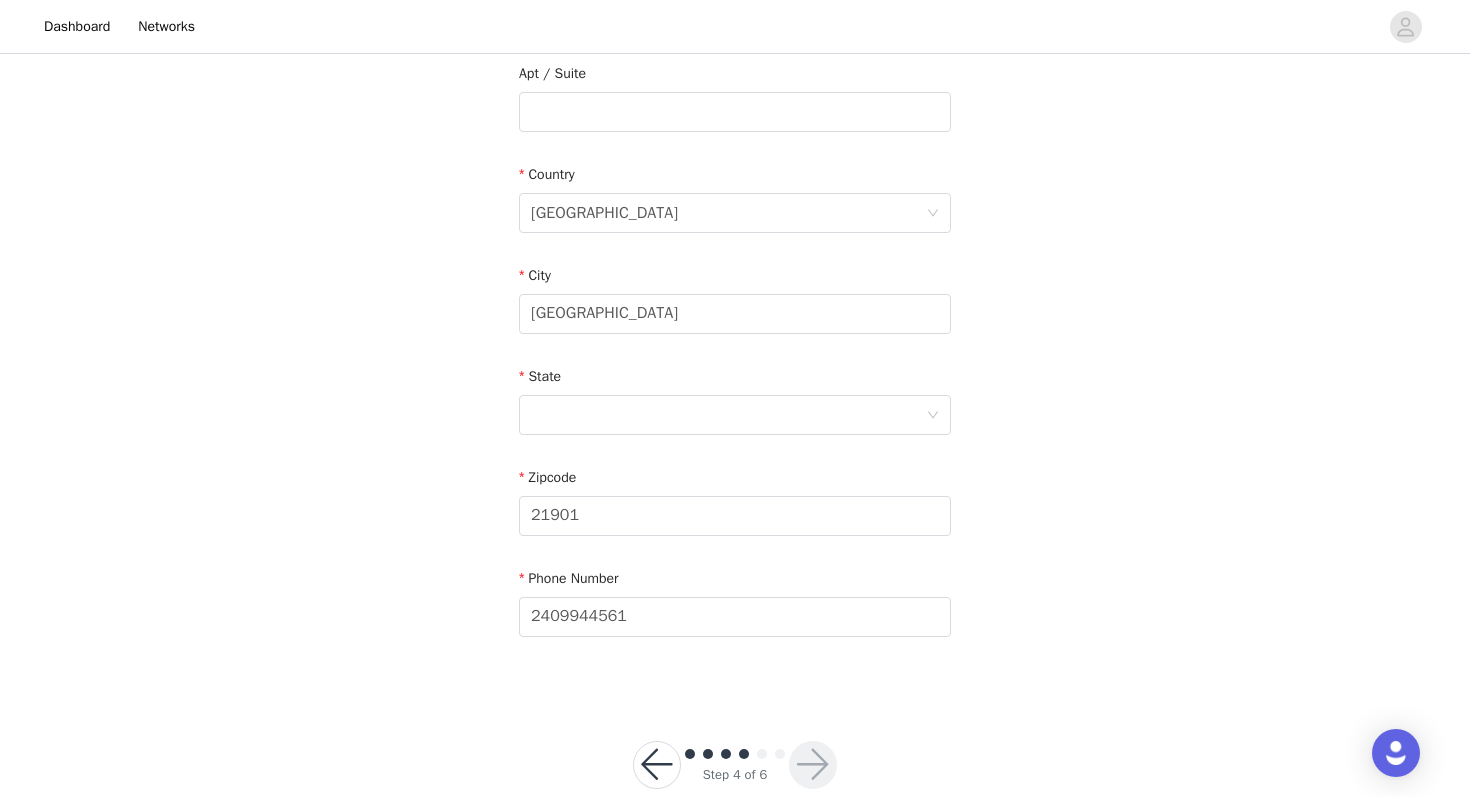 scroll, scrollTop: 526, scrollLeft: 0, axis: vertical 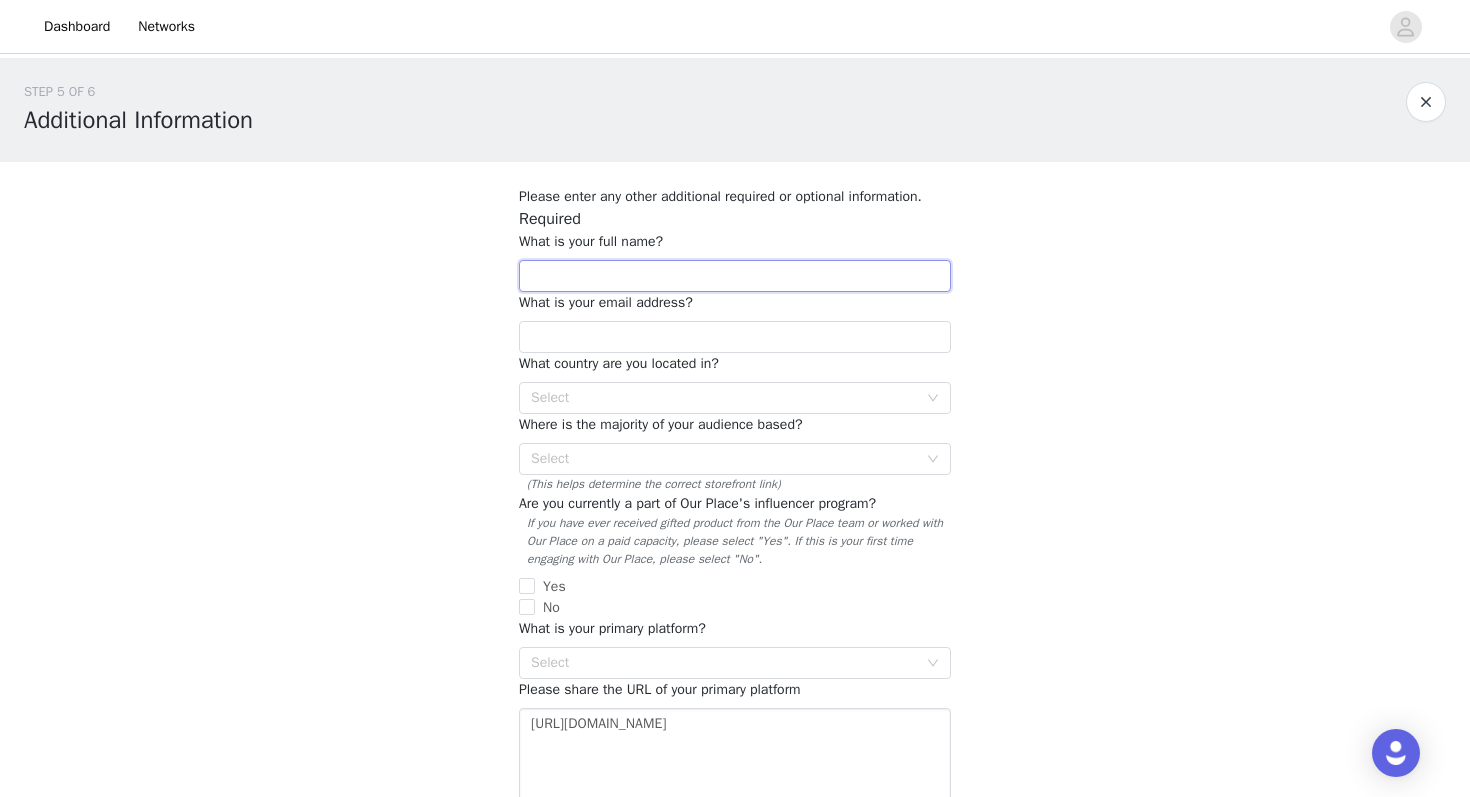 click at bounding box center [735, 276] 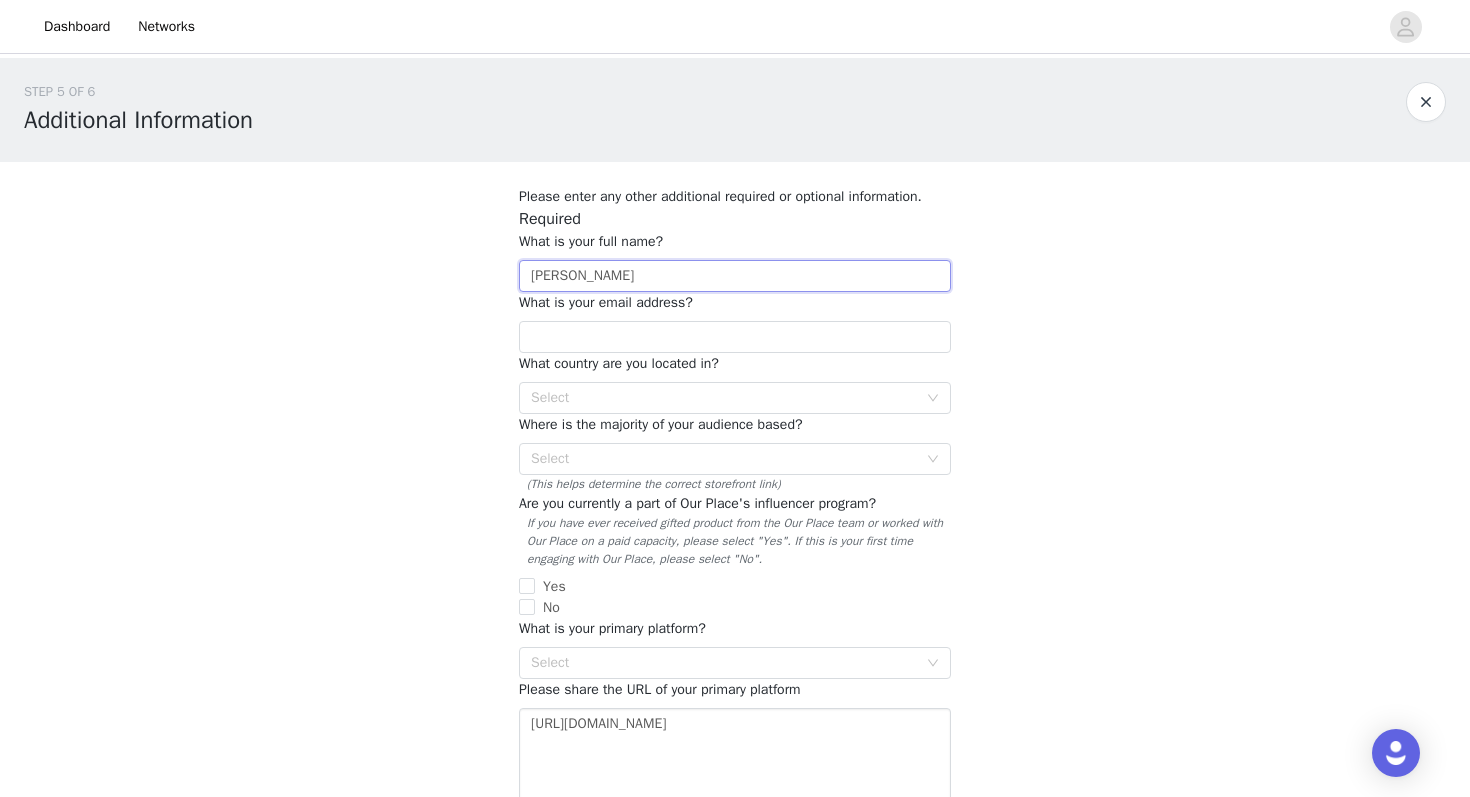 type on "[PERSON_NAME]" 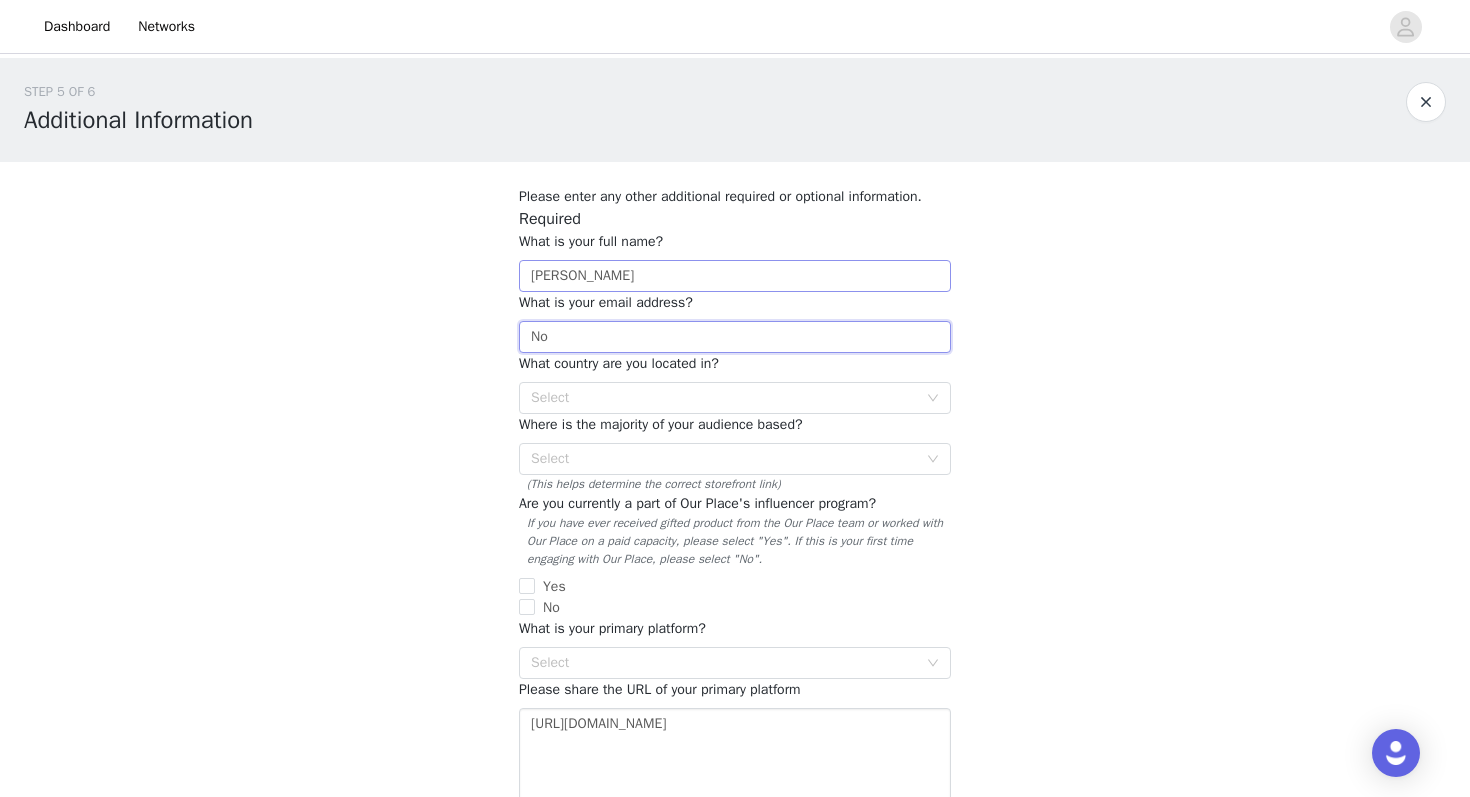 type on "N" 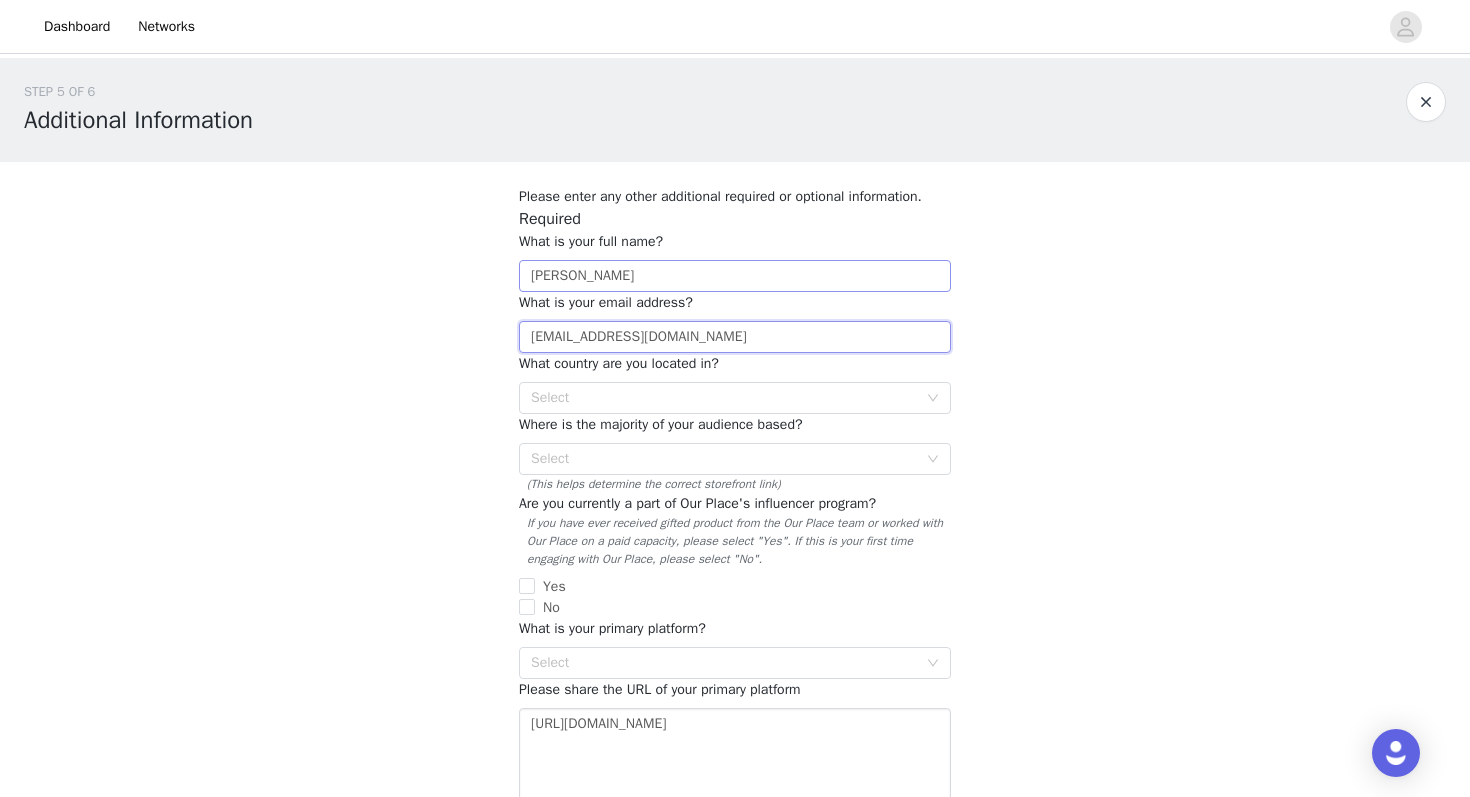 type on "[EMAIL_ADDRESS][DOMAIN_NAME]" 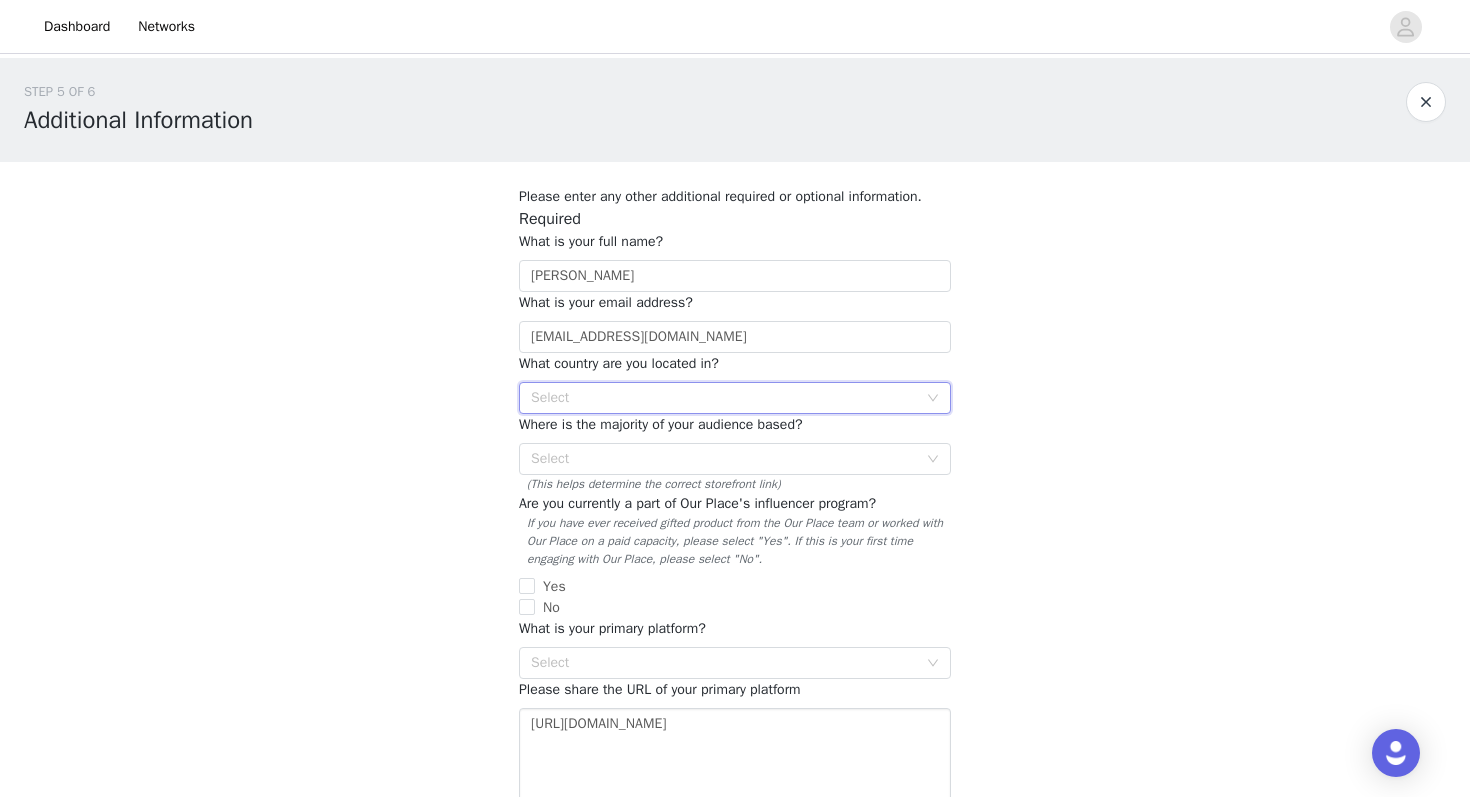 click on "Select" at bounding box center [724, 398] 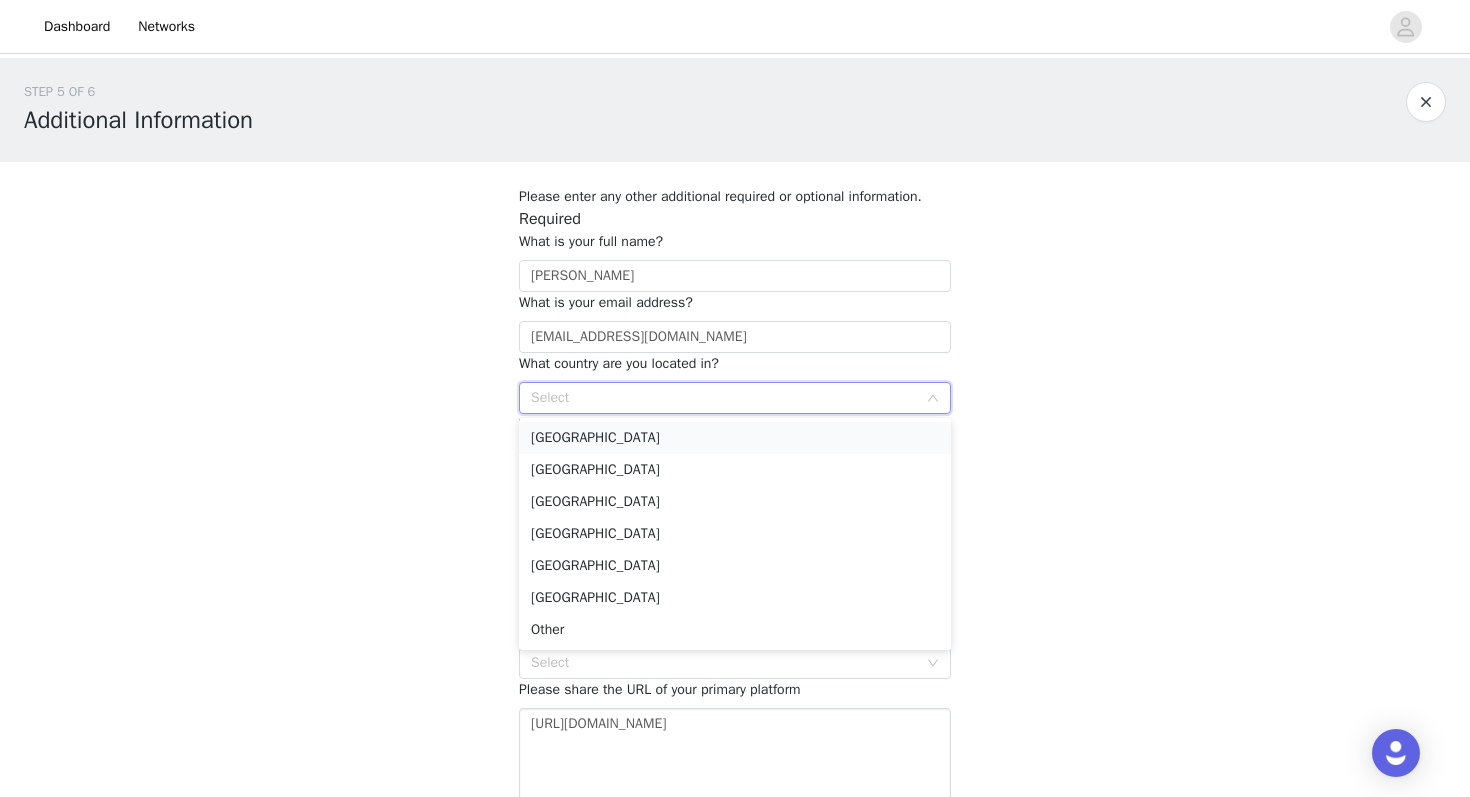 click on "[GEOGRAPHIC_DATA]" at bounding box center (735, 438) 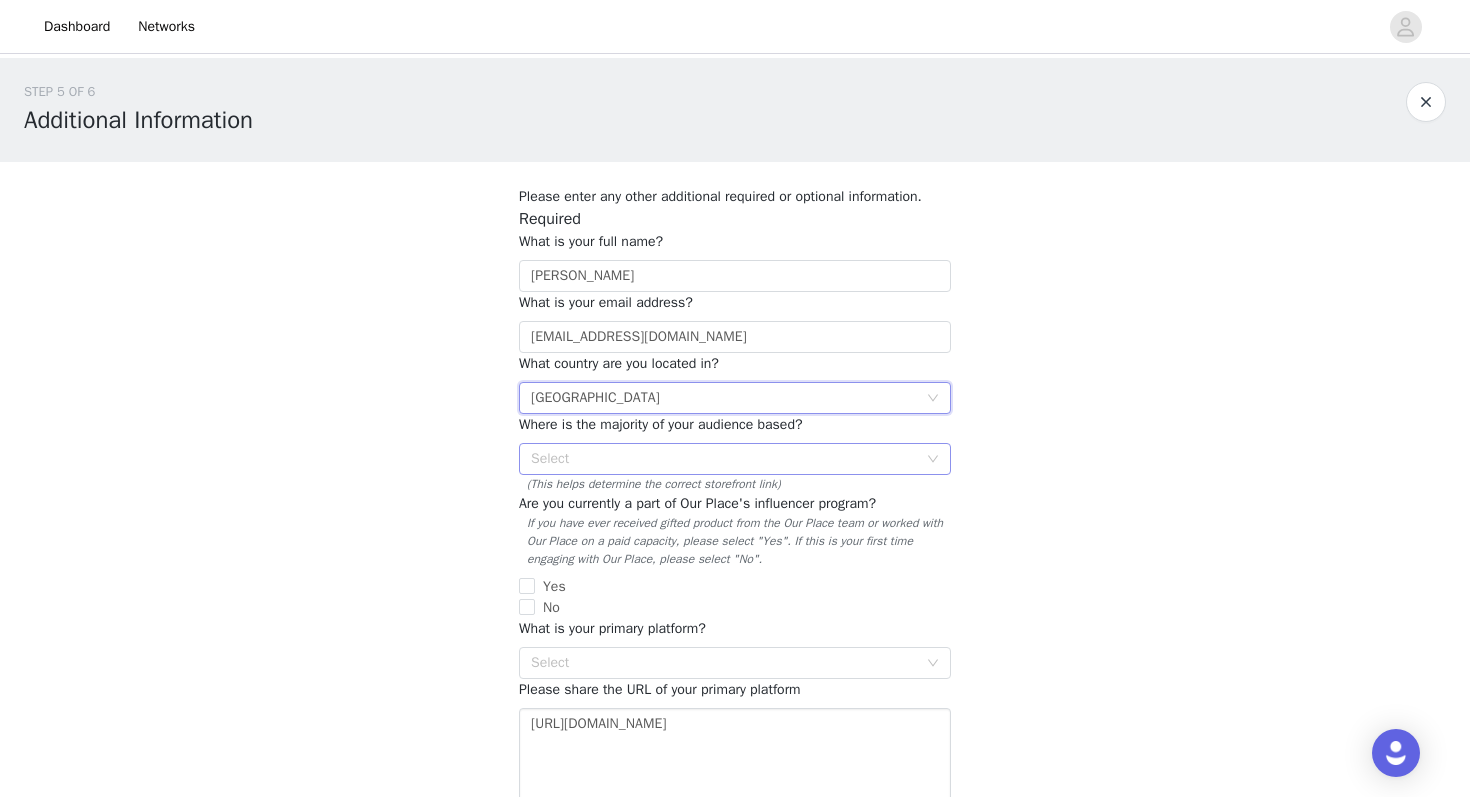 click on "Select" at bounding box center [724, 459] 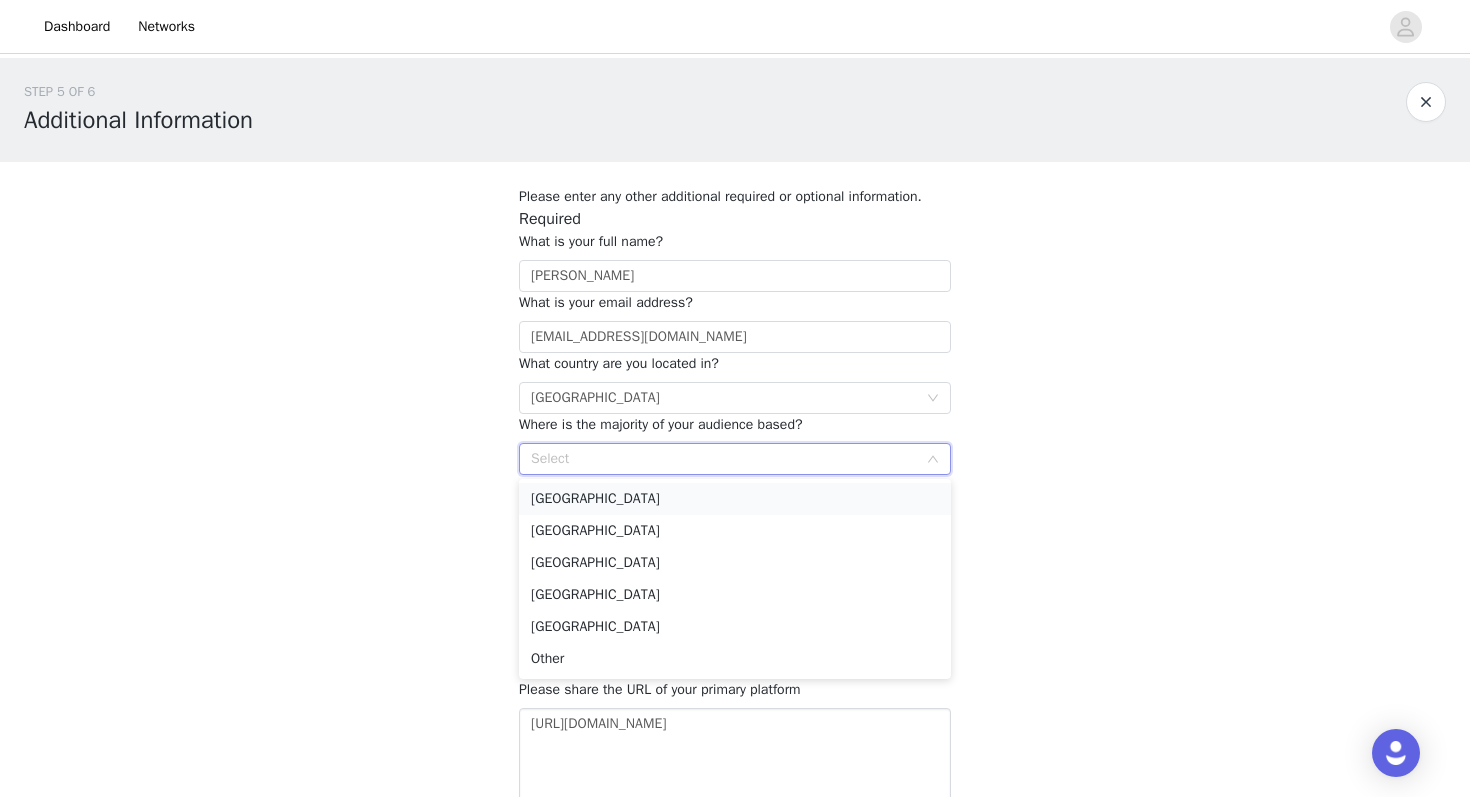 click on "[GEOGRAPHIC_DATA]" at bounding box center [735, 499] 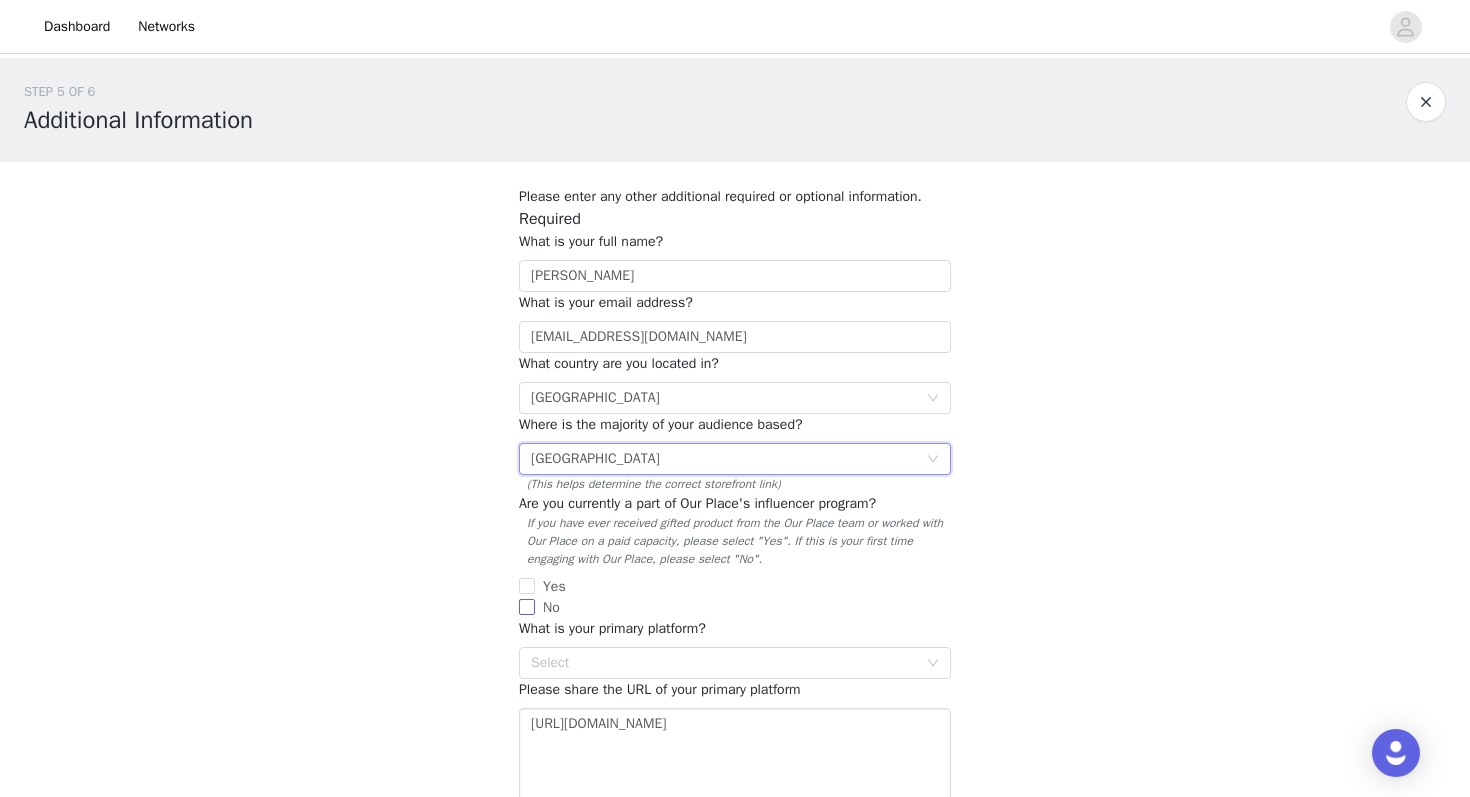 click on "No" at bounding box center [527, 607] 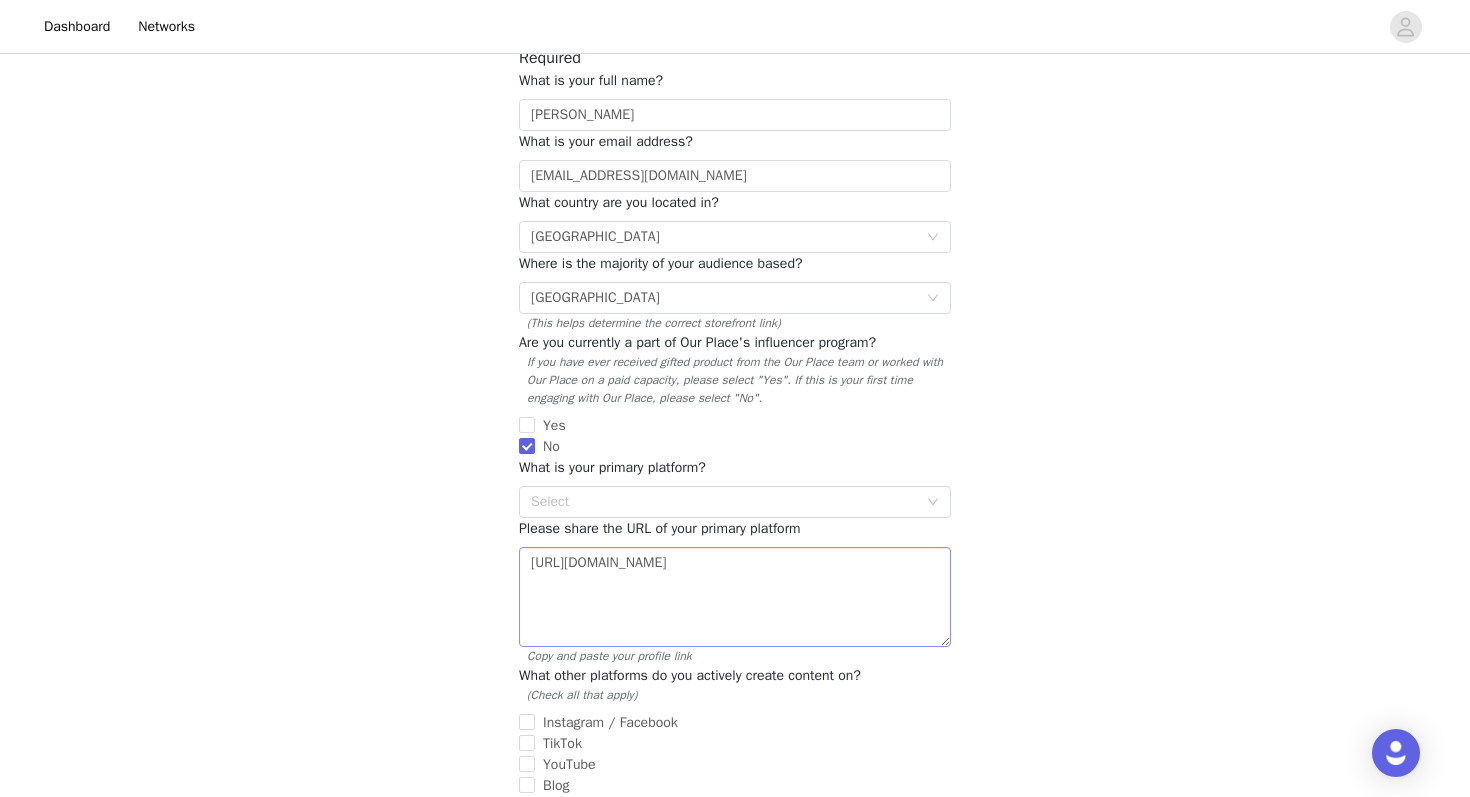 scroll, scrollTop: 162, scrollLeft: 0, axis: vertical 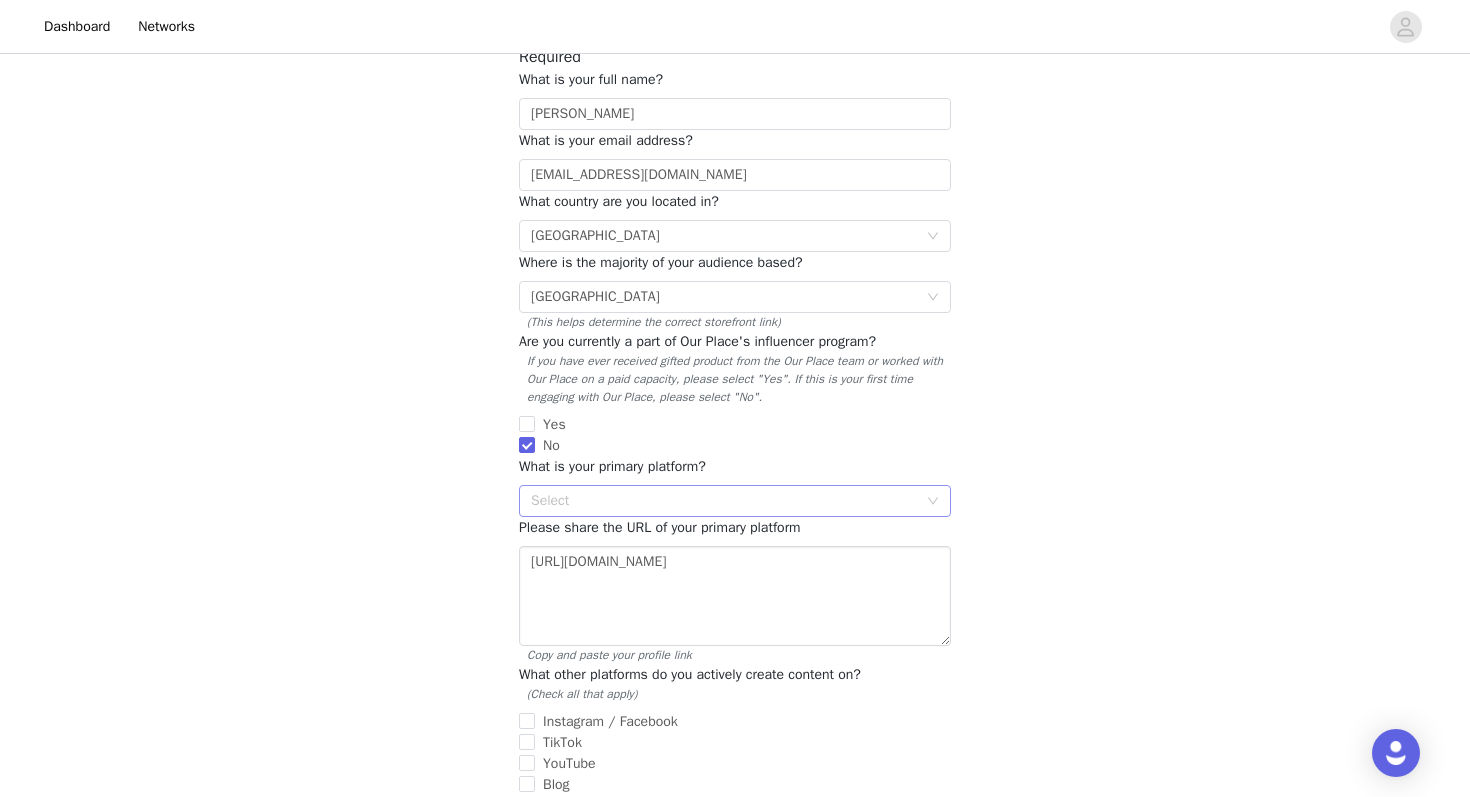 click on "Select" at bounding box center (724, 501) 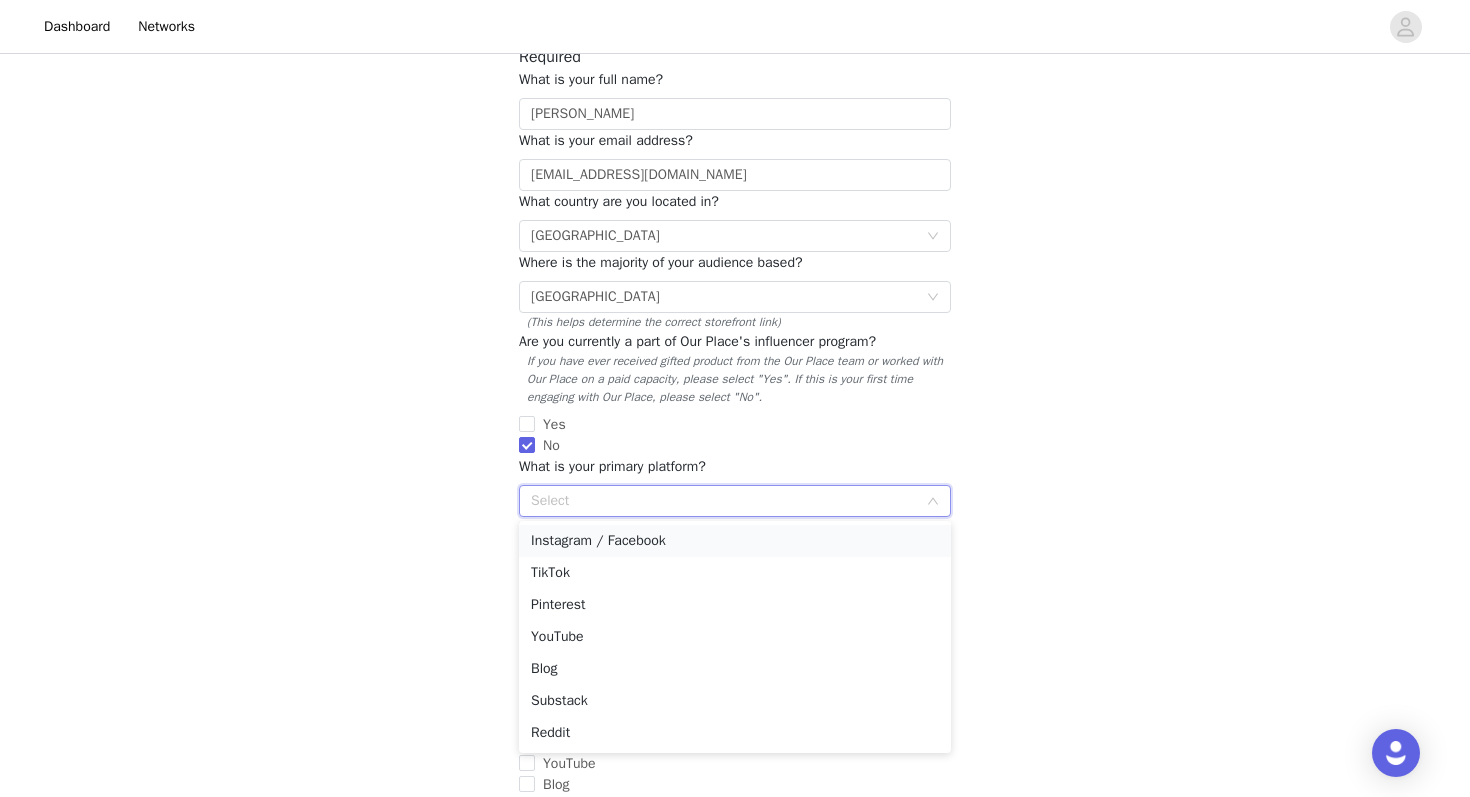 click on "Instagram / Facebook" at bounding box center (735, 541) 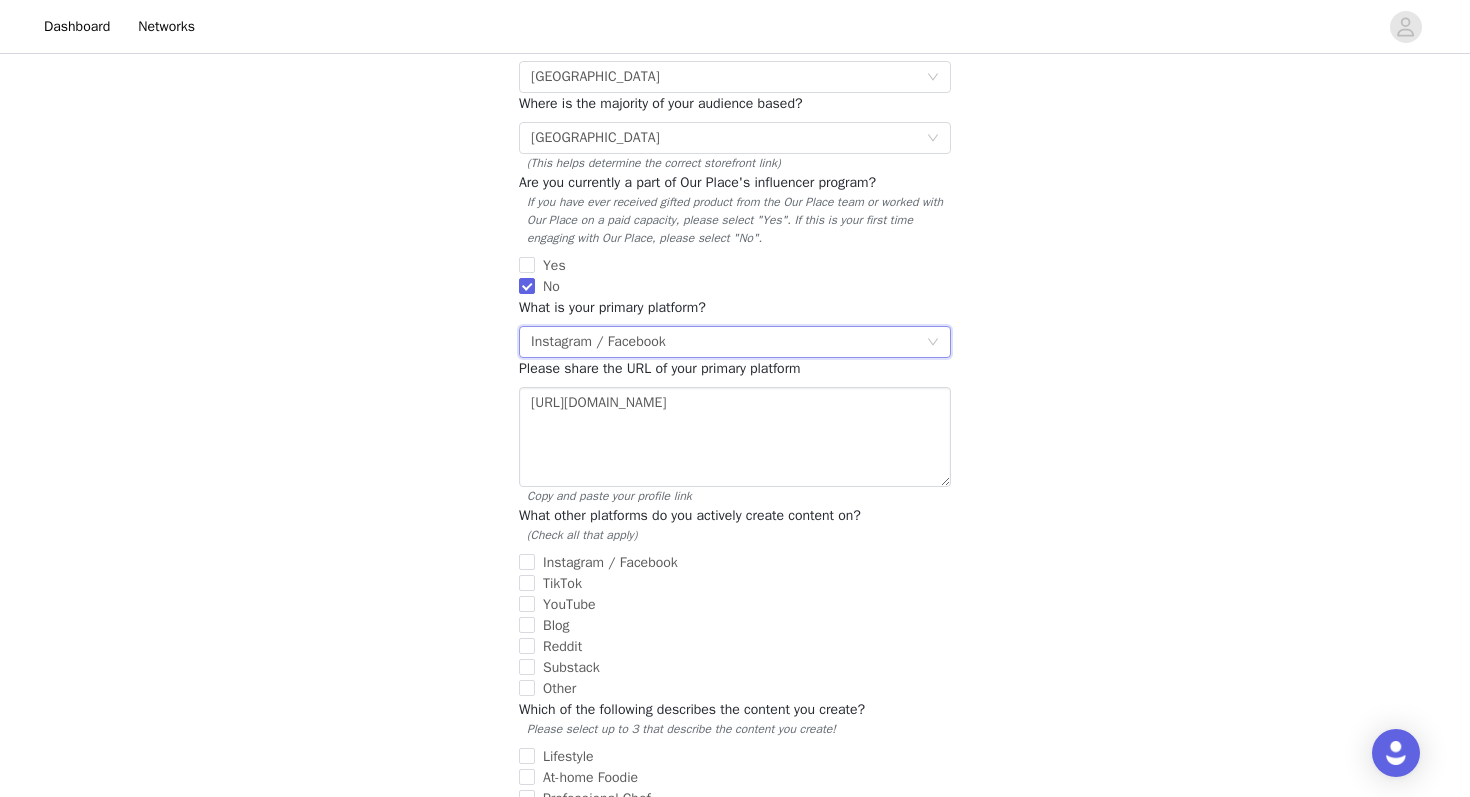 scroll, scrollTop: 299, scrollLeft: 0, axis: vertical 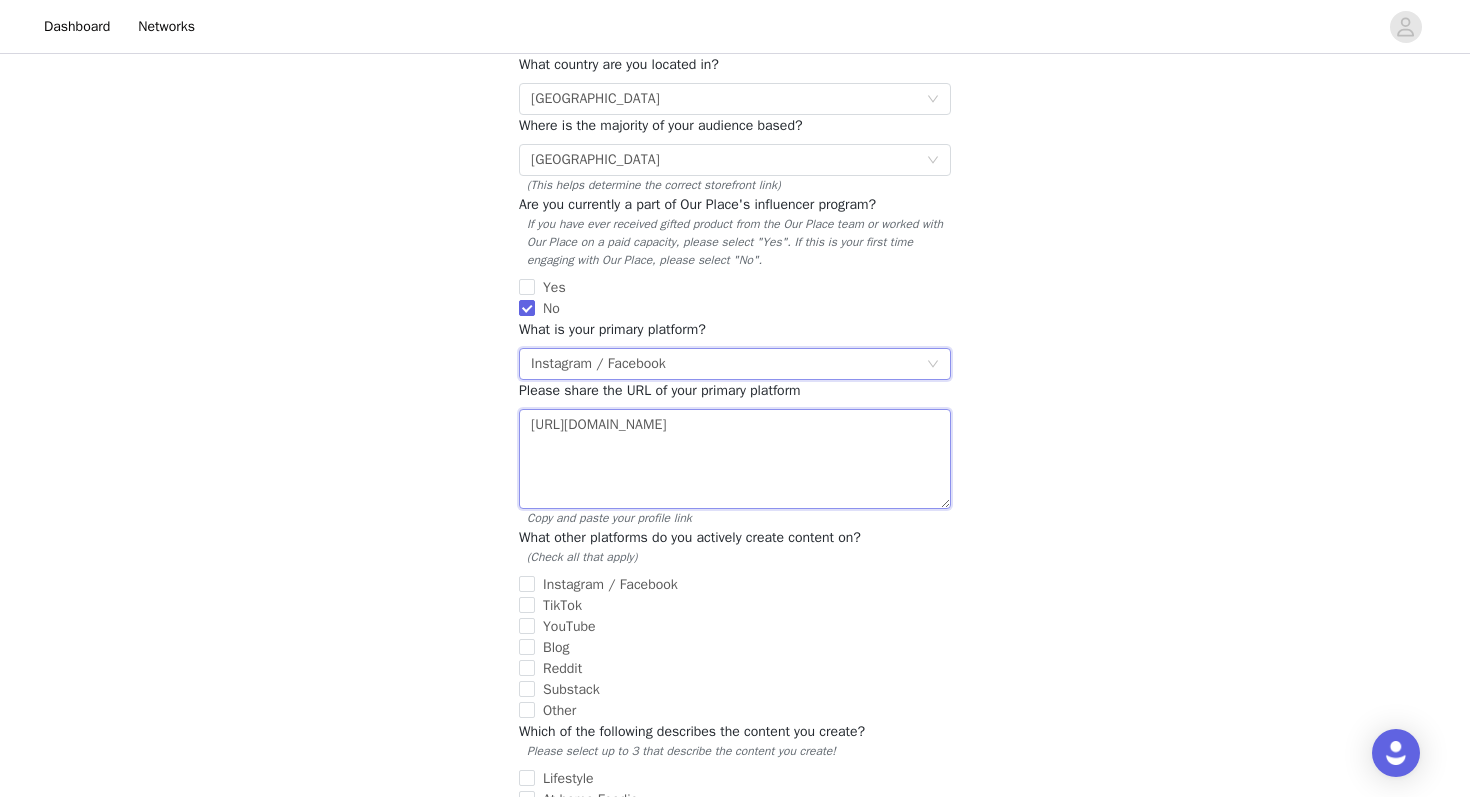 click on "[URL][DOMAIN_NAME]" at bounding box center [735, 459] 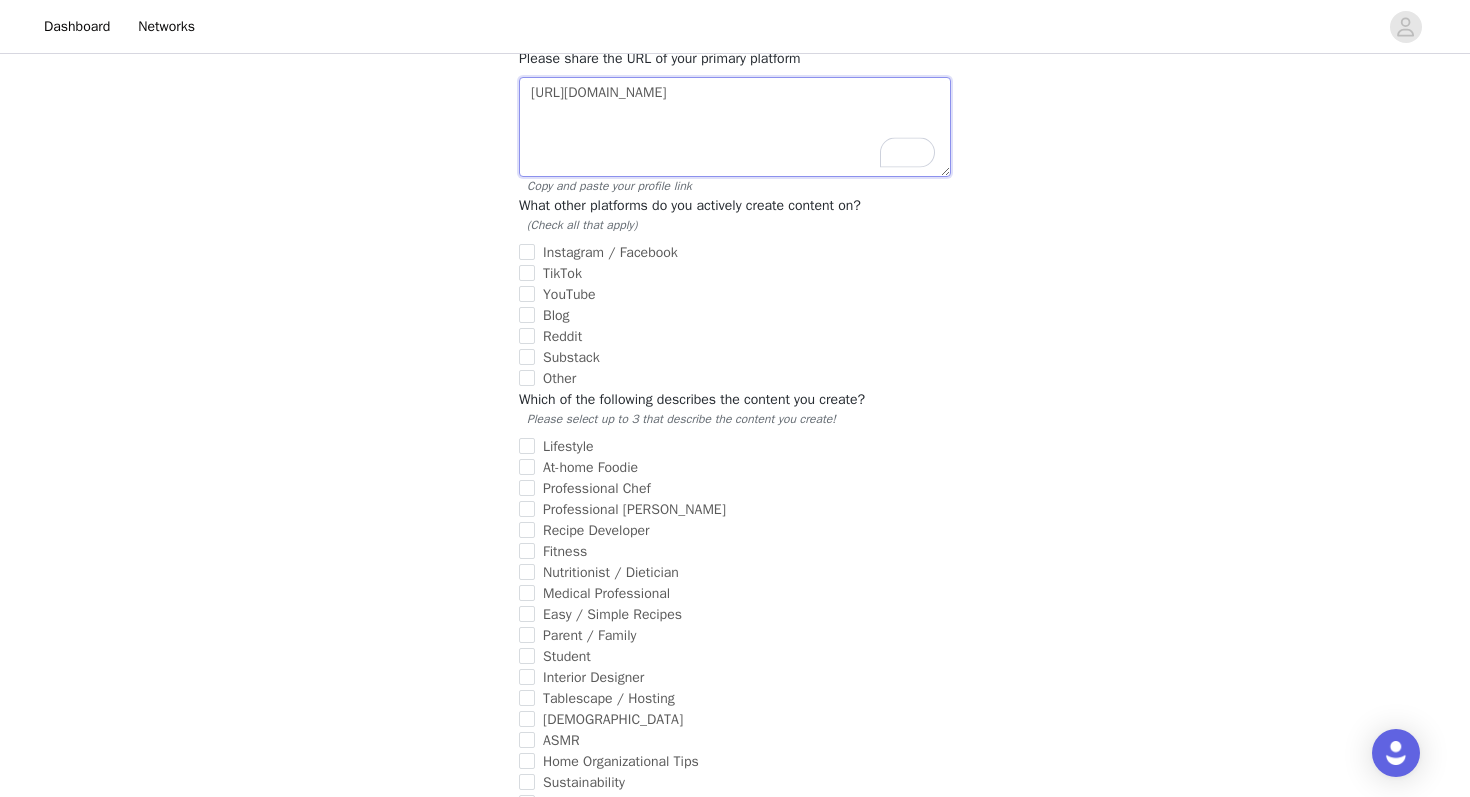 scroll, scrollTop: 680, scrollLeft: 0, axis: vertical 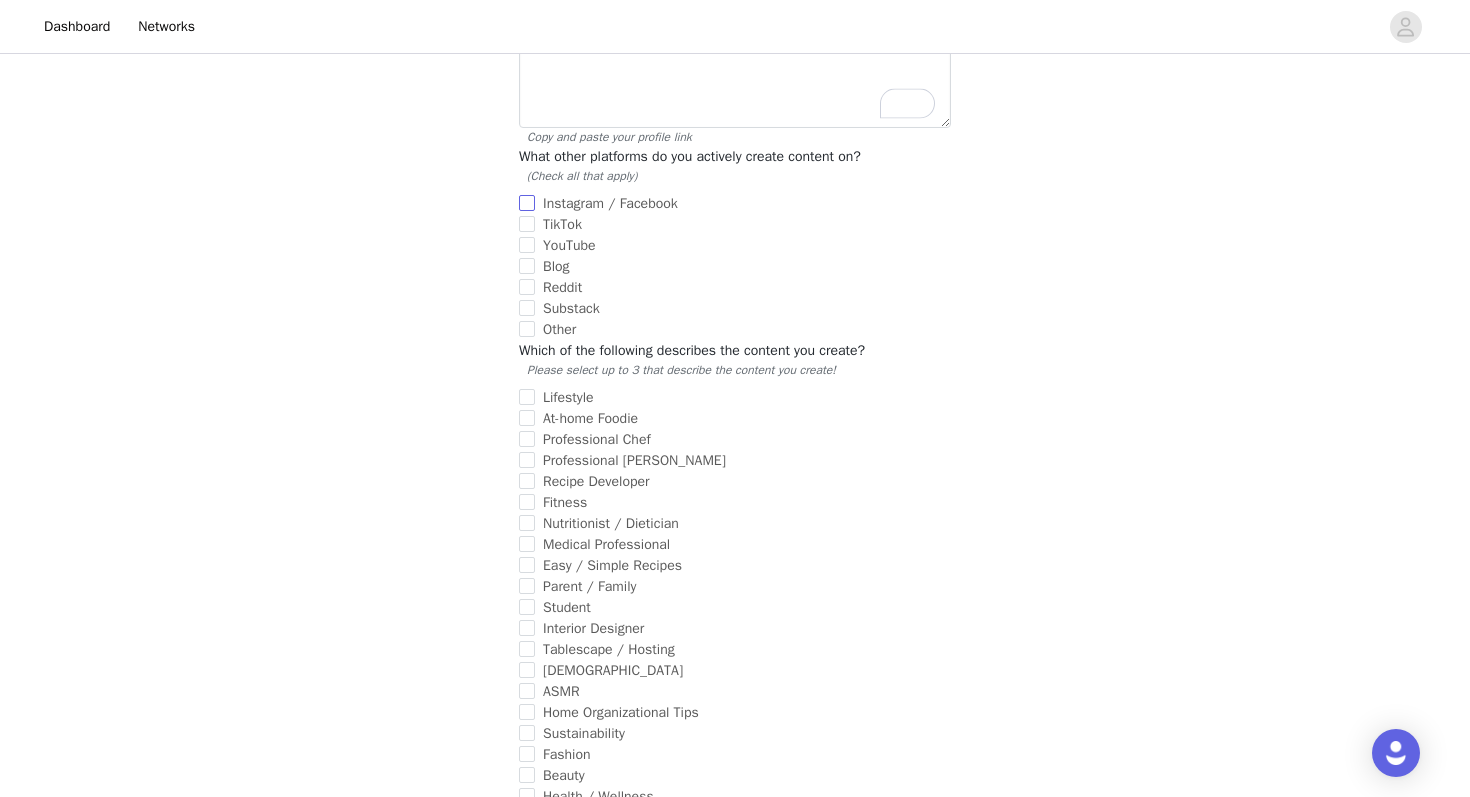 click on "Instagram / Facebook" at bounding box center [527, 203] 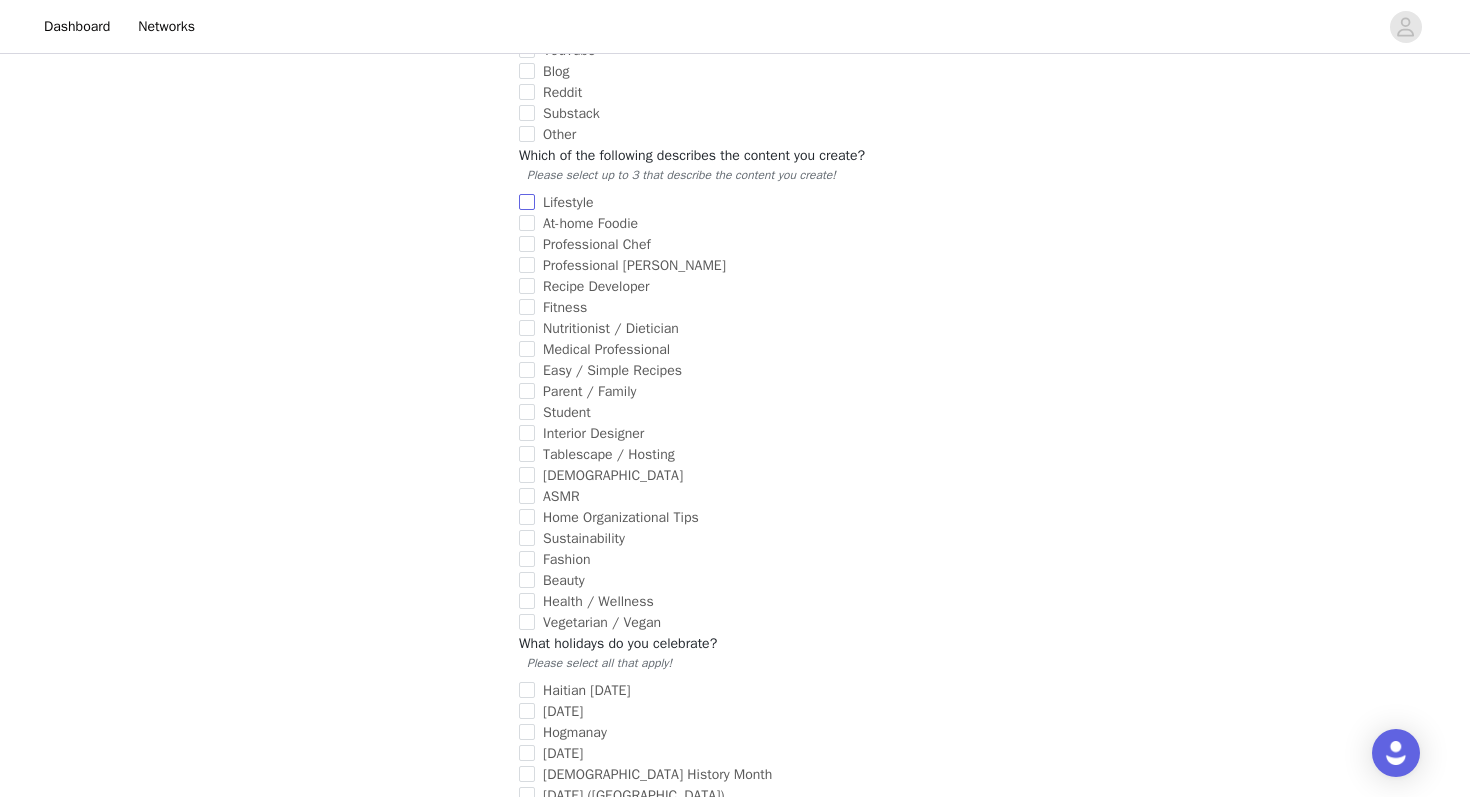 scroll, scrollTop: 881, scrollLeft: 0, axis: vertical 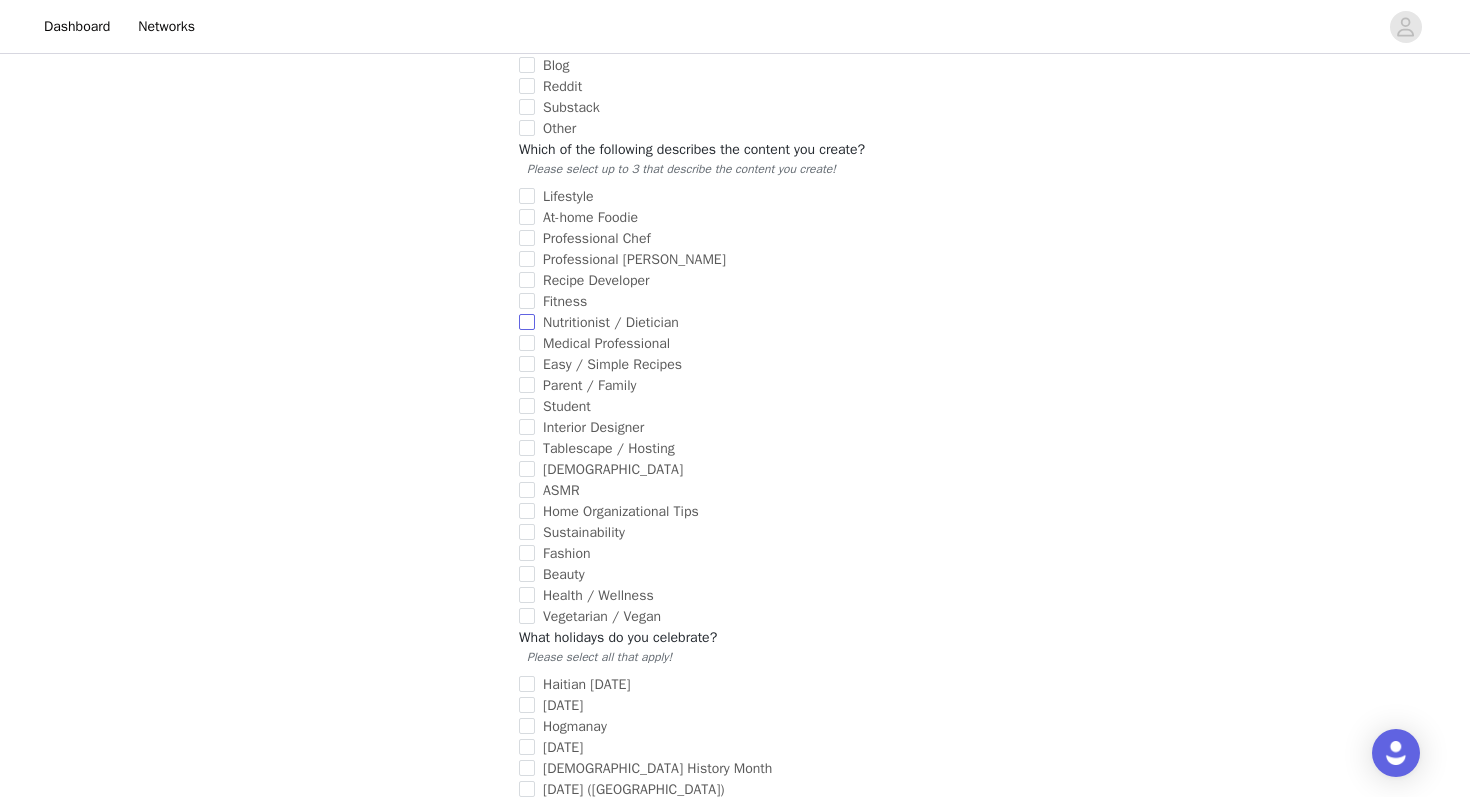 click on "Nutritionist / Dietician" at bounding box center [527, 322] 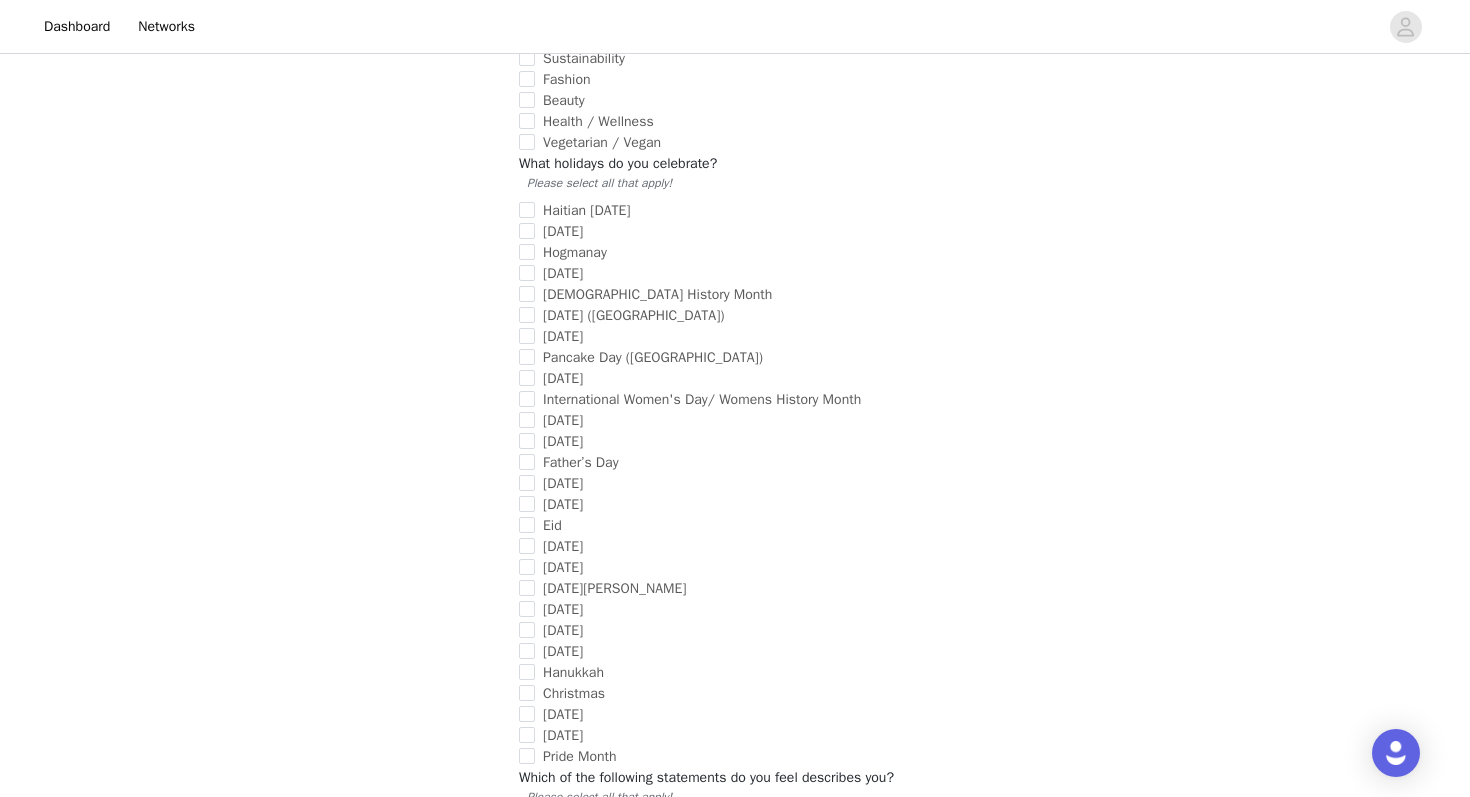scroll, scrollTop: 1377, scrollLeft: 0, axis: vertical 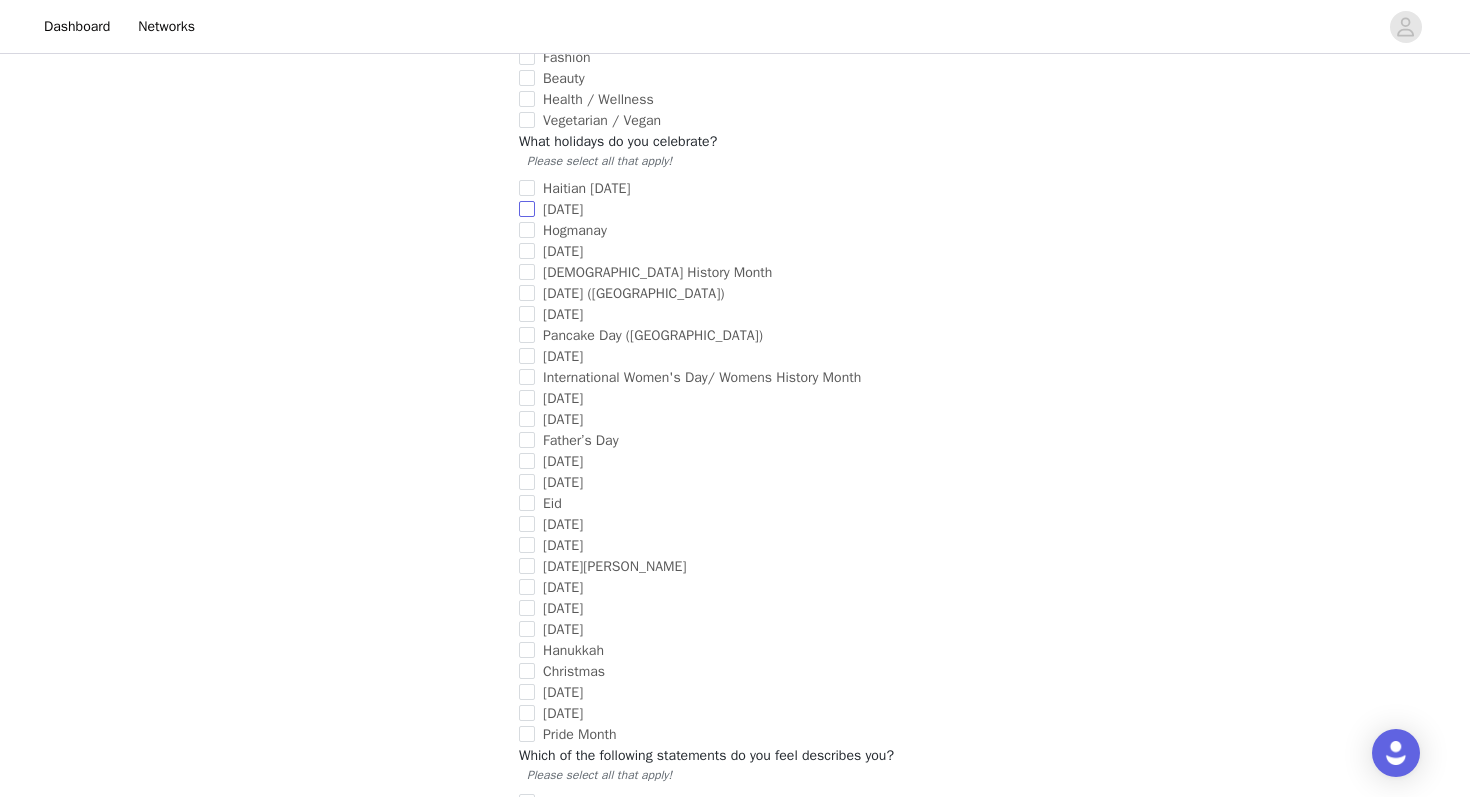 click on "[DATE]" at bounding box center [527, 209] 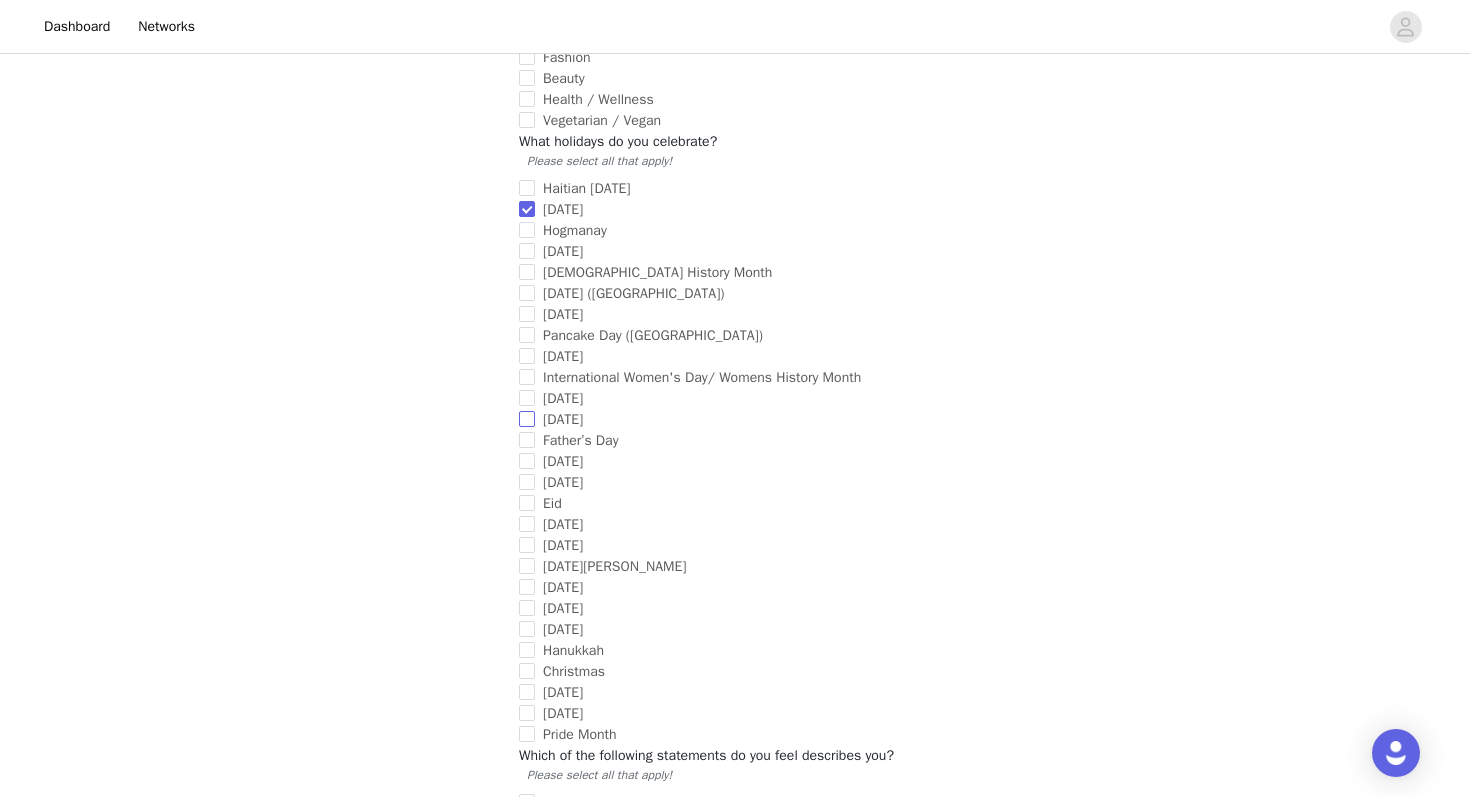click on "[DATE]" at bounding box center [527, 419] 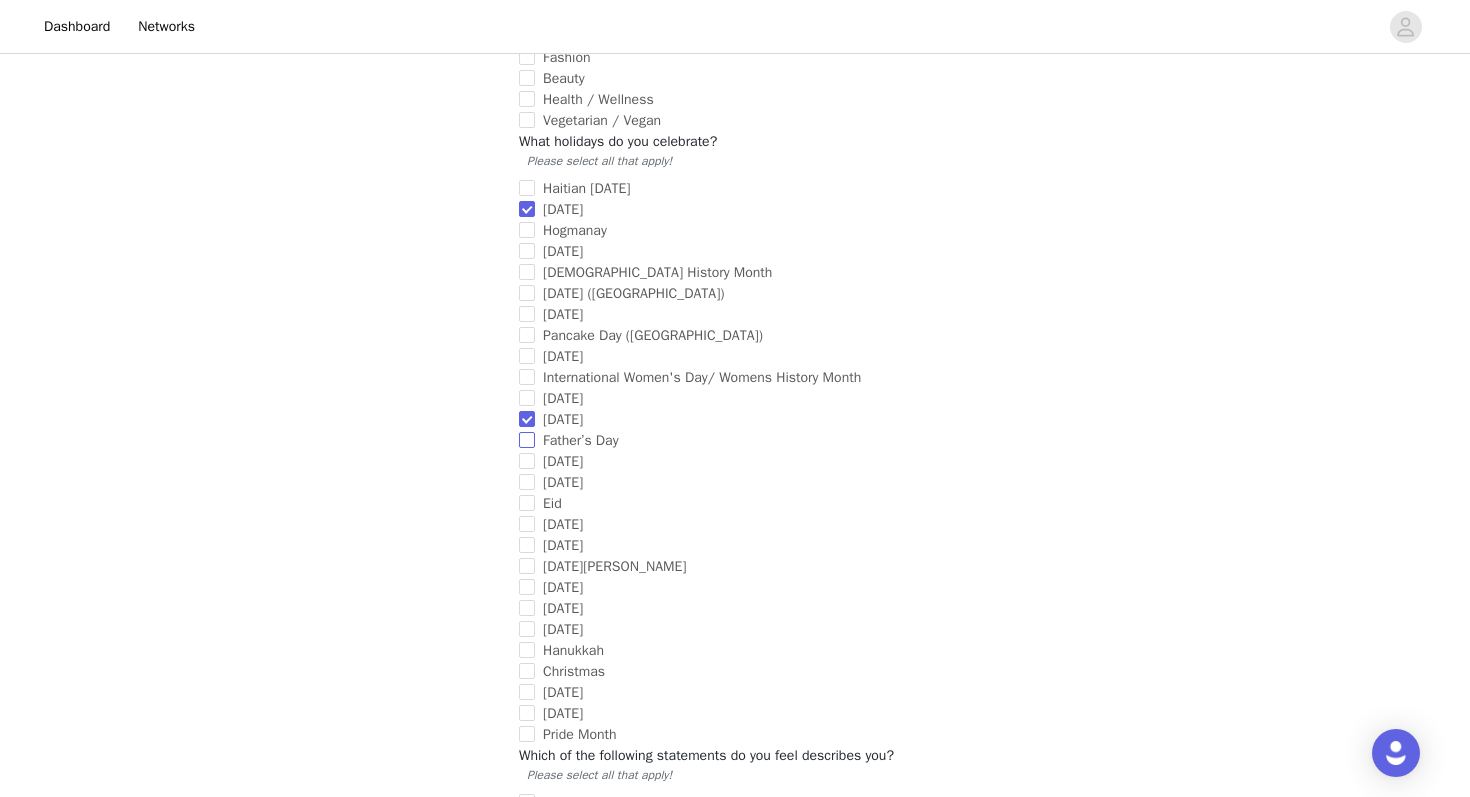 click on "Father’s Day" at bounding box center [527, 440] 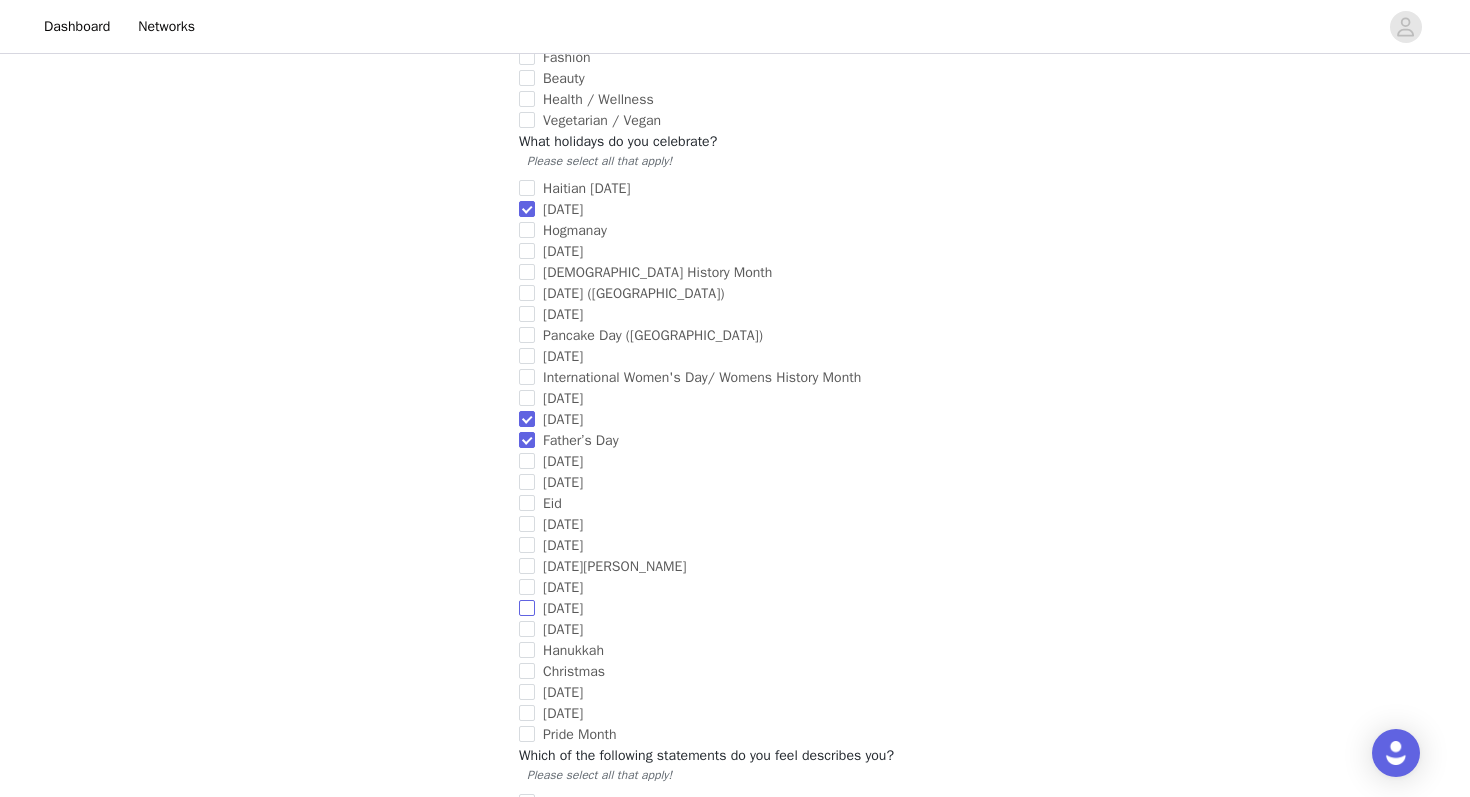 click on "[DATE]" at bounding box center (527, 608) 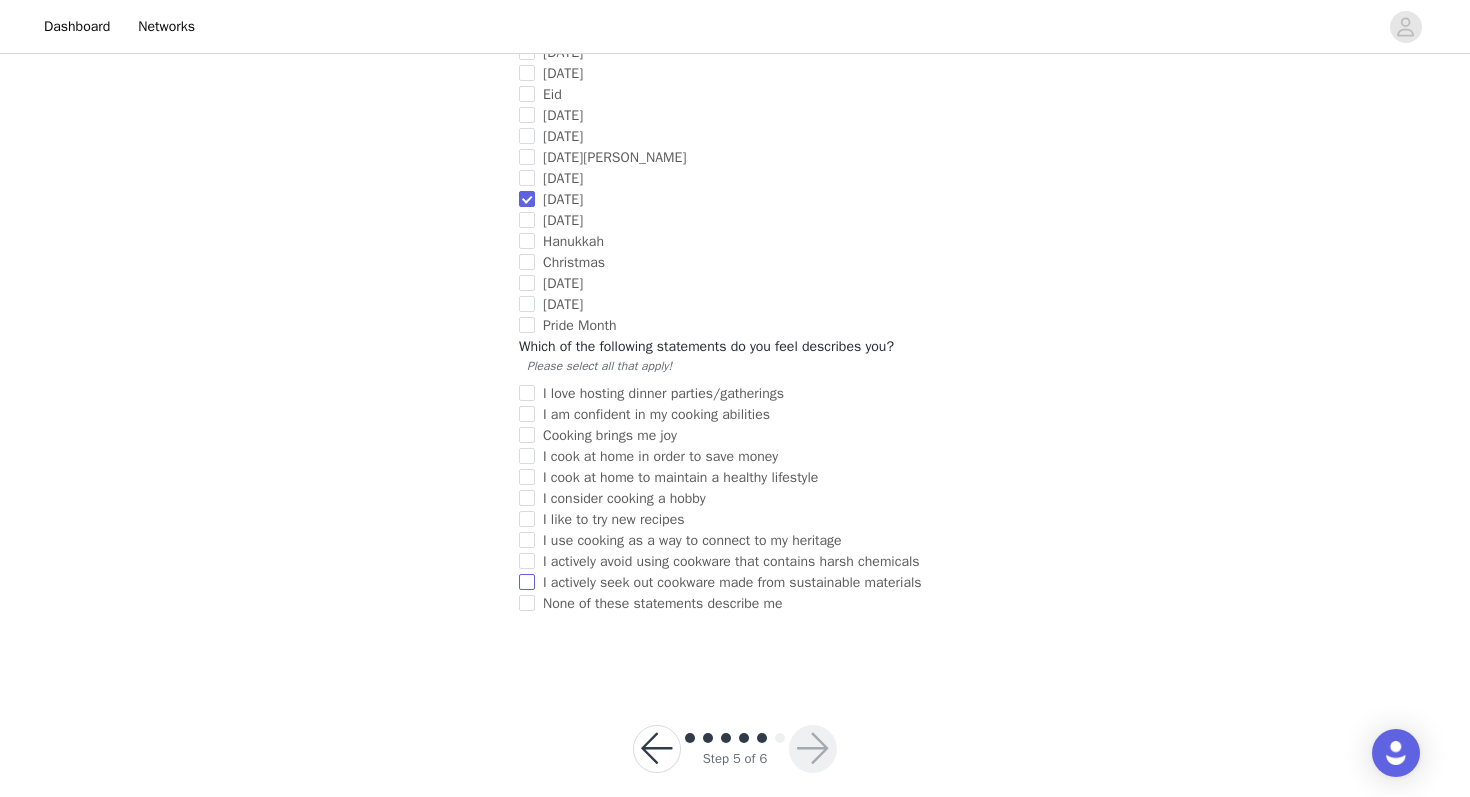 scroll, scrollTop: 1851, scrollLeft: 0, axis: vertical 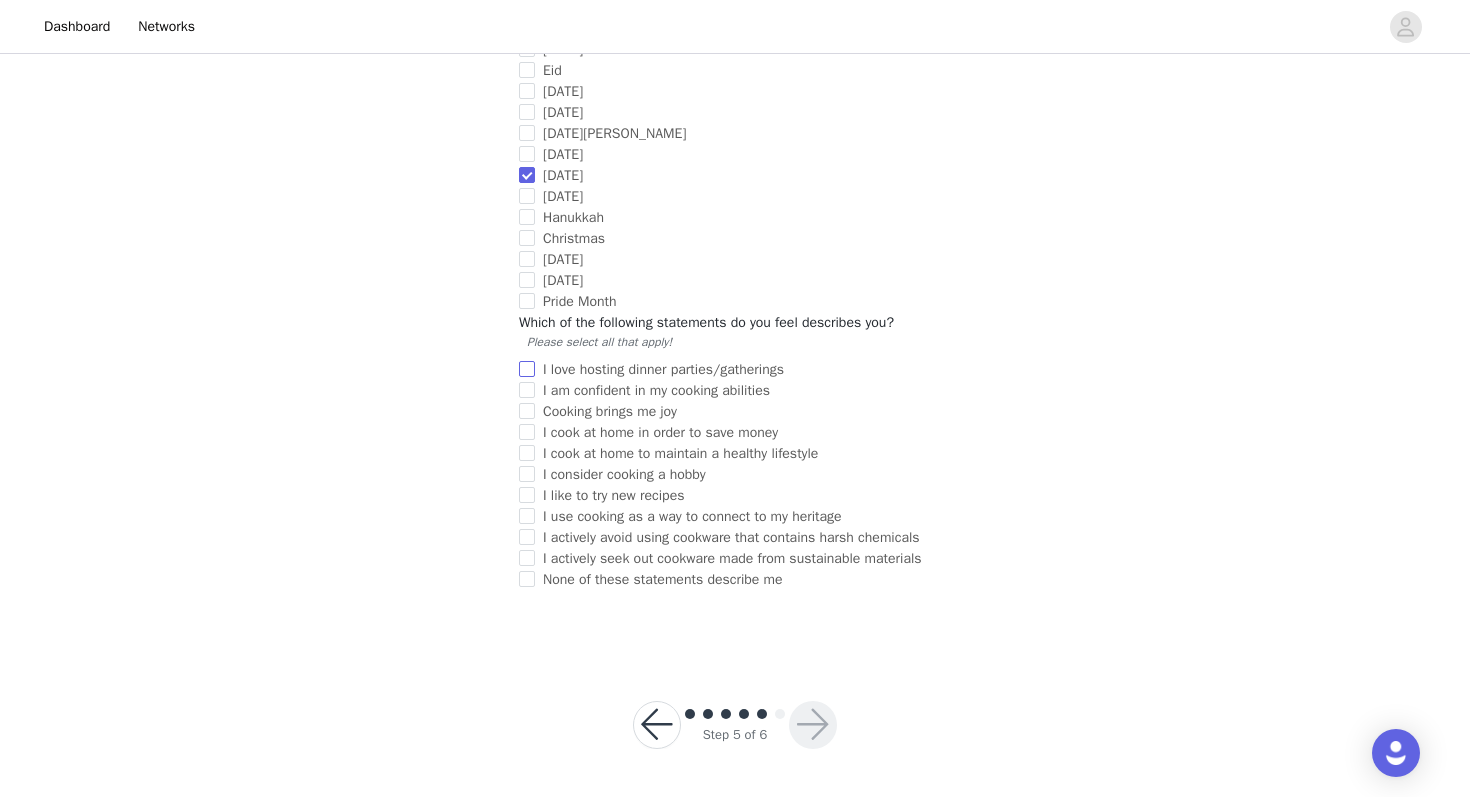 click on "I love hosting dinner parties/gatherings" at bounding box center (527, 369) 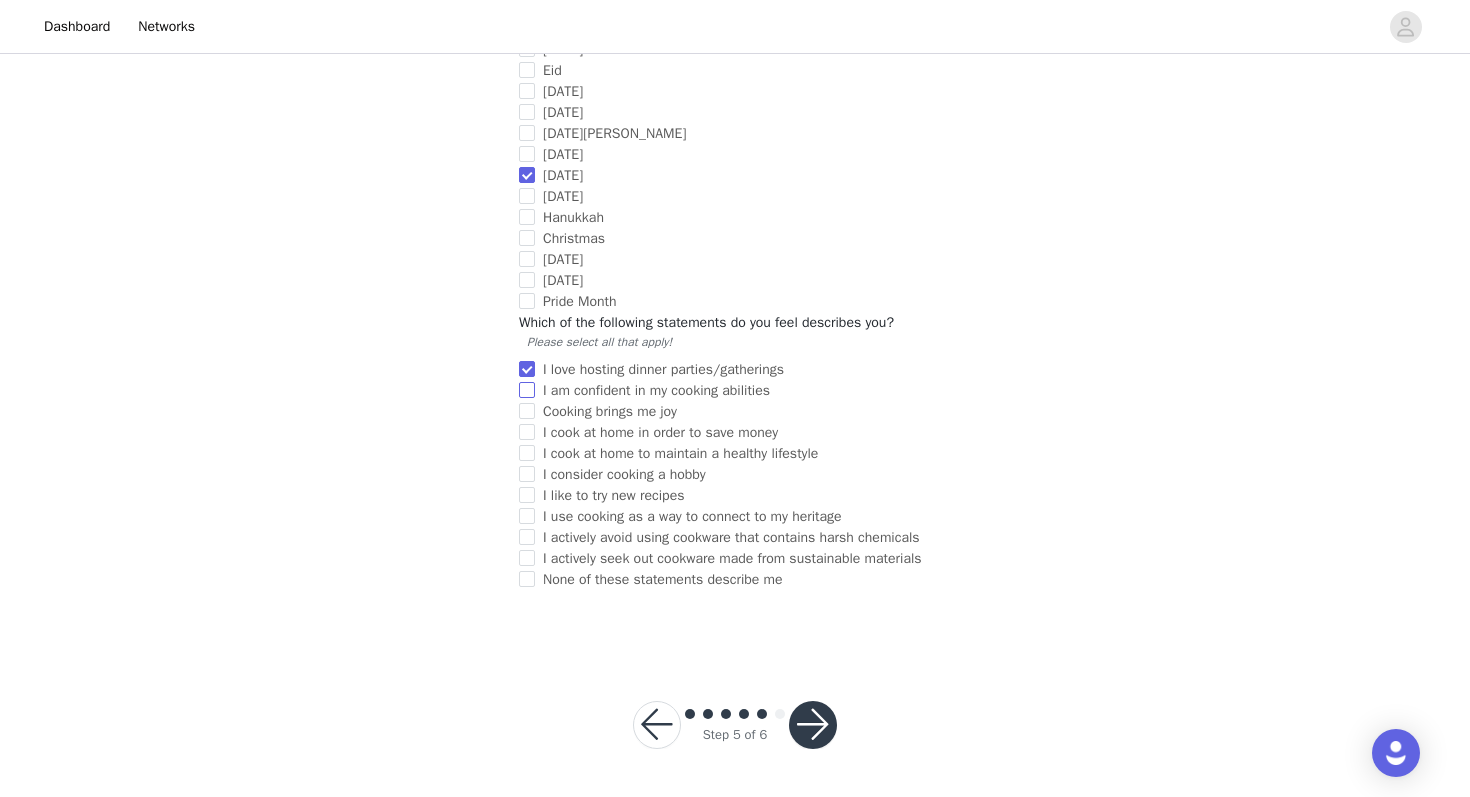 click on "I am confident in my cooking abilities" at bounding box center [527, 390] 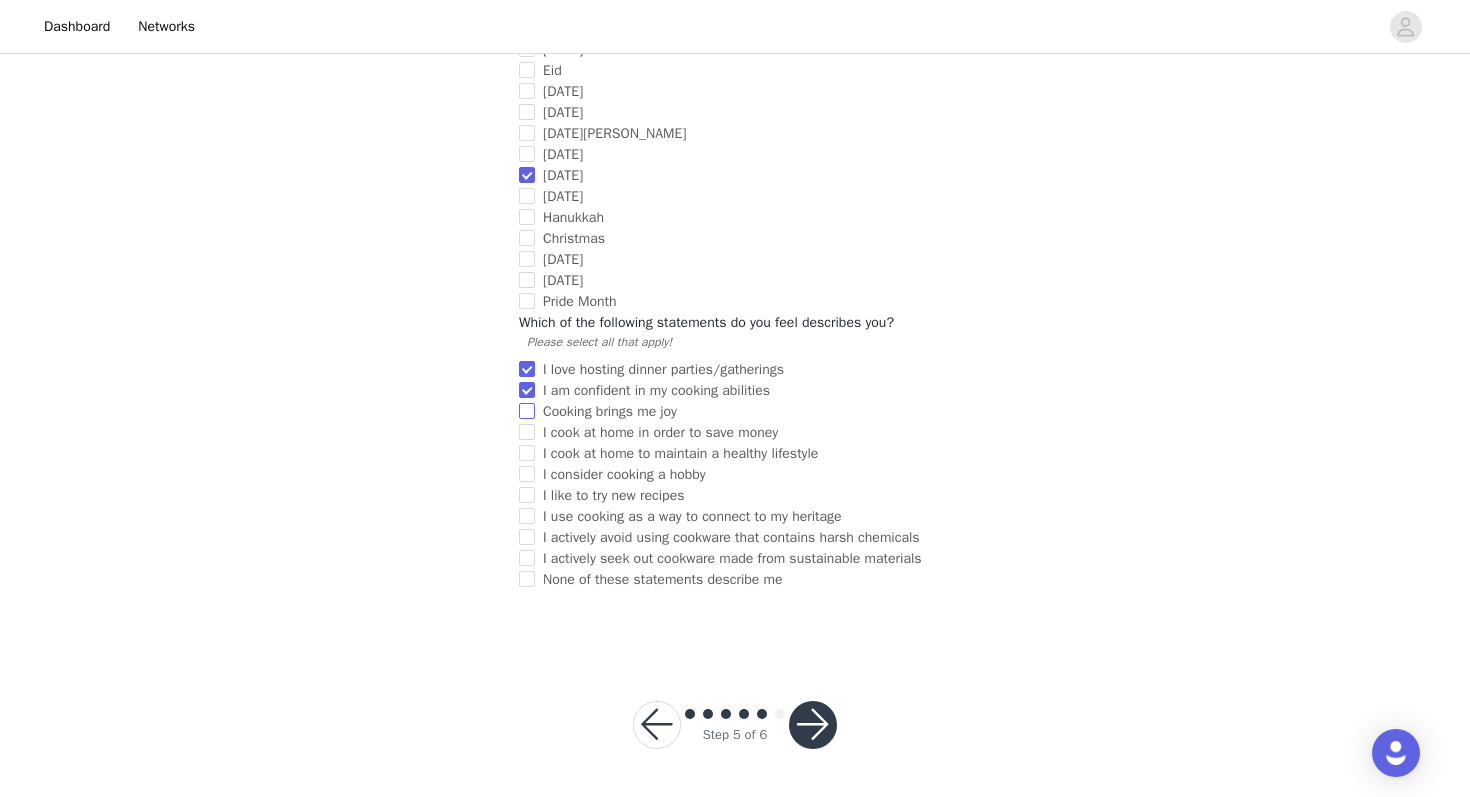 click on "Cooking brings me joy" at bounding box center [527, 411] 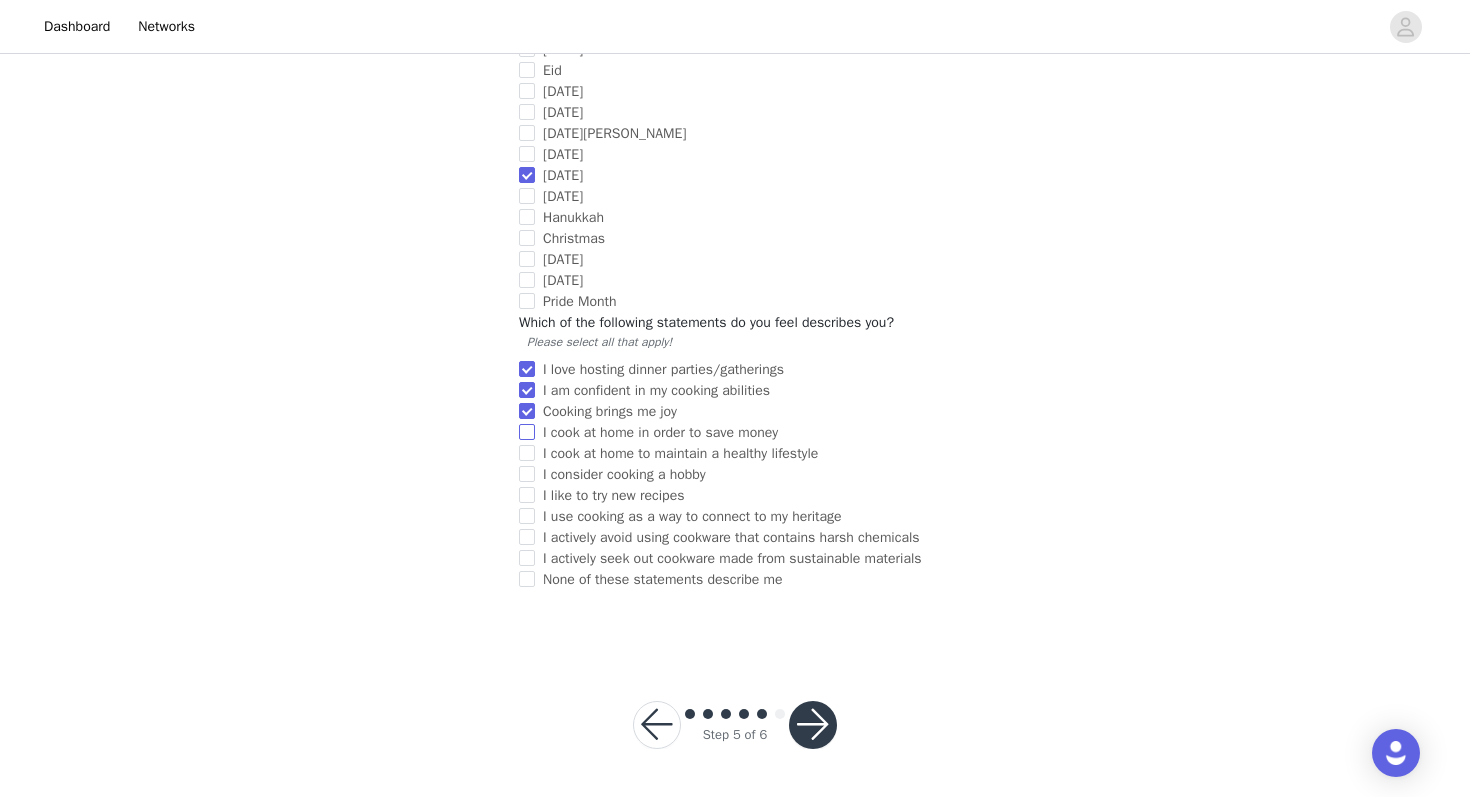 click on "I cook at home in order to save money" at bounding box center (527, 432) 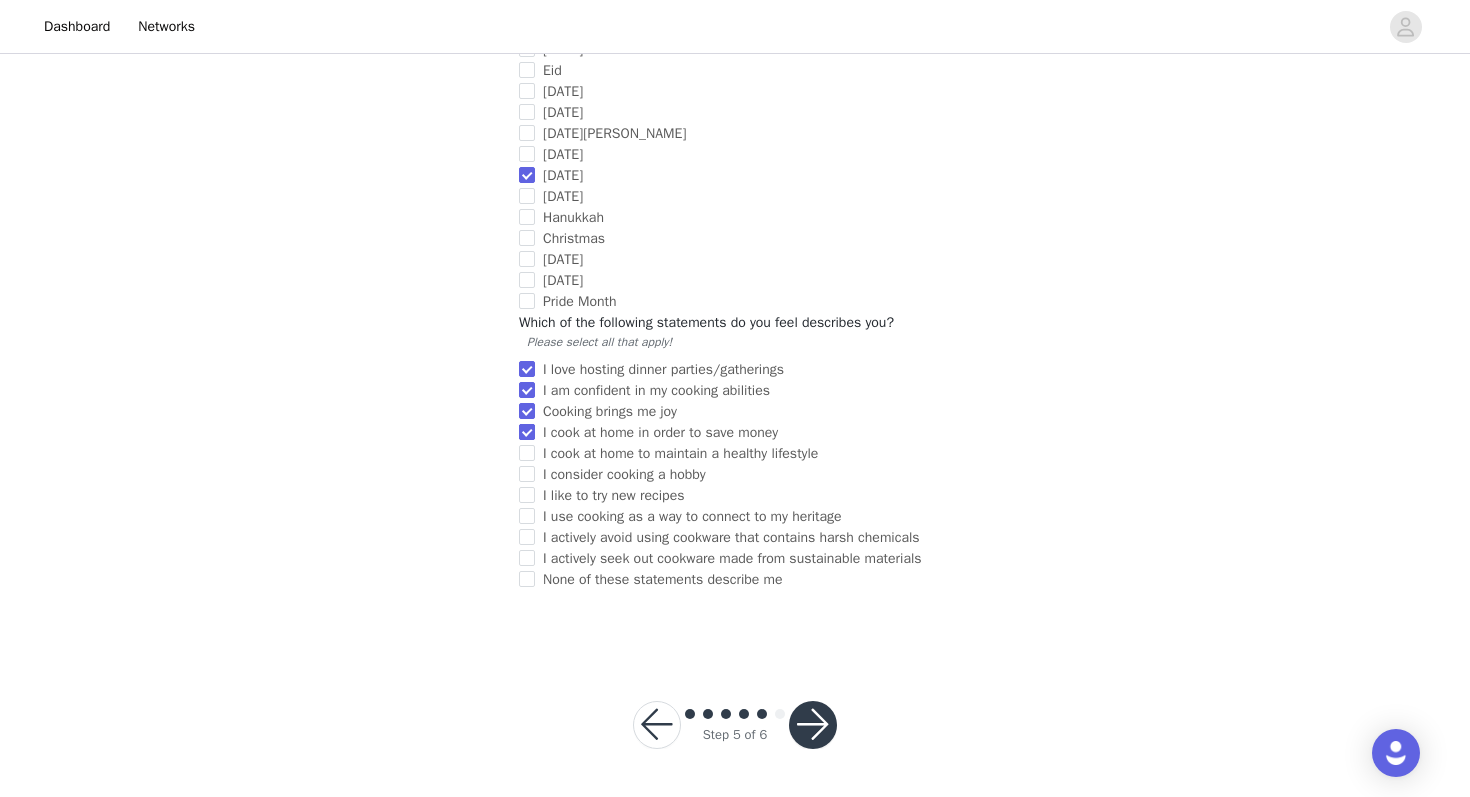 click on "I cook at home in order to save money" at bounding box center [527, 432] 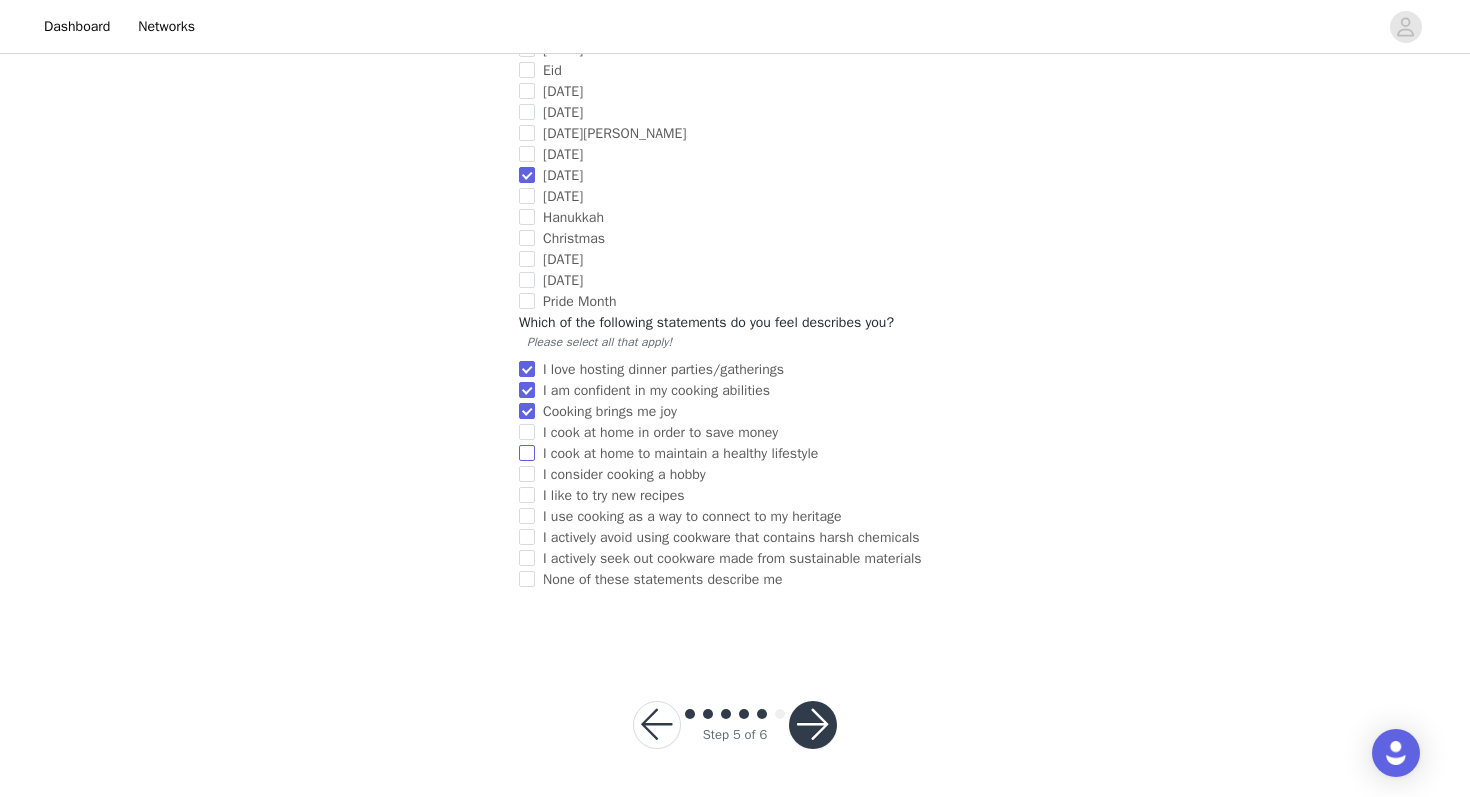 click on "I cook at home to maintain a healthy lifestyle" at bounding box center (527, 453) 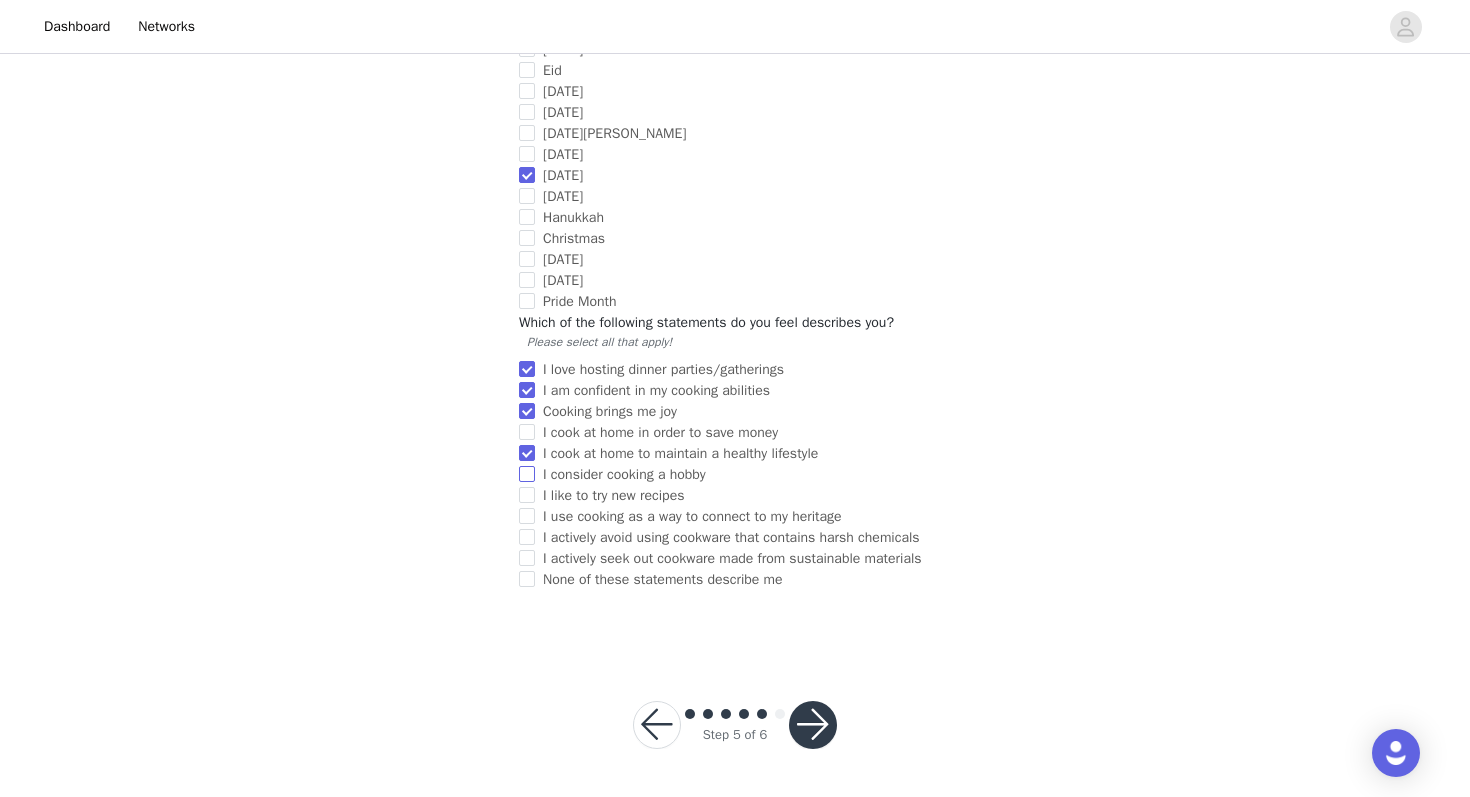 click on "I consider cooking a hobby" at bounding box center (527, 474) 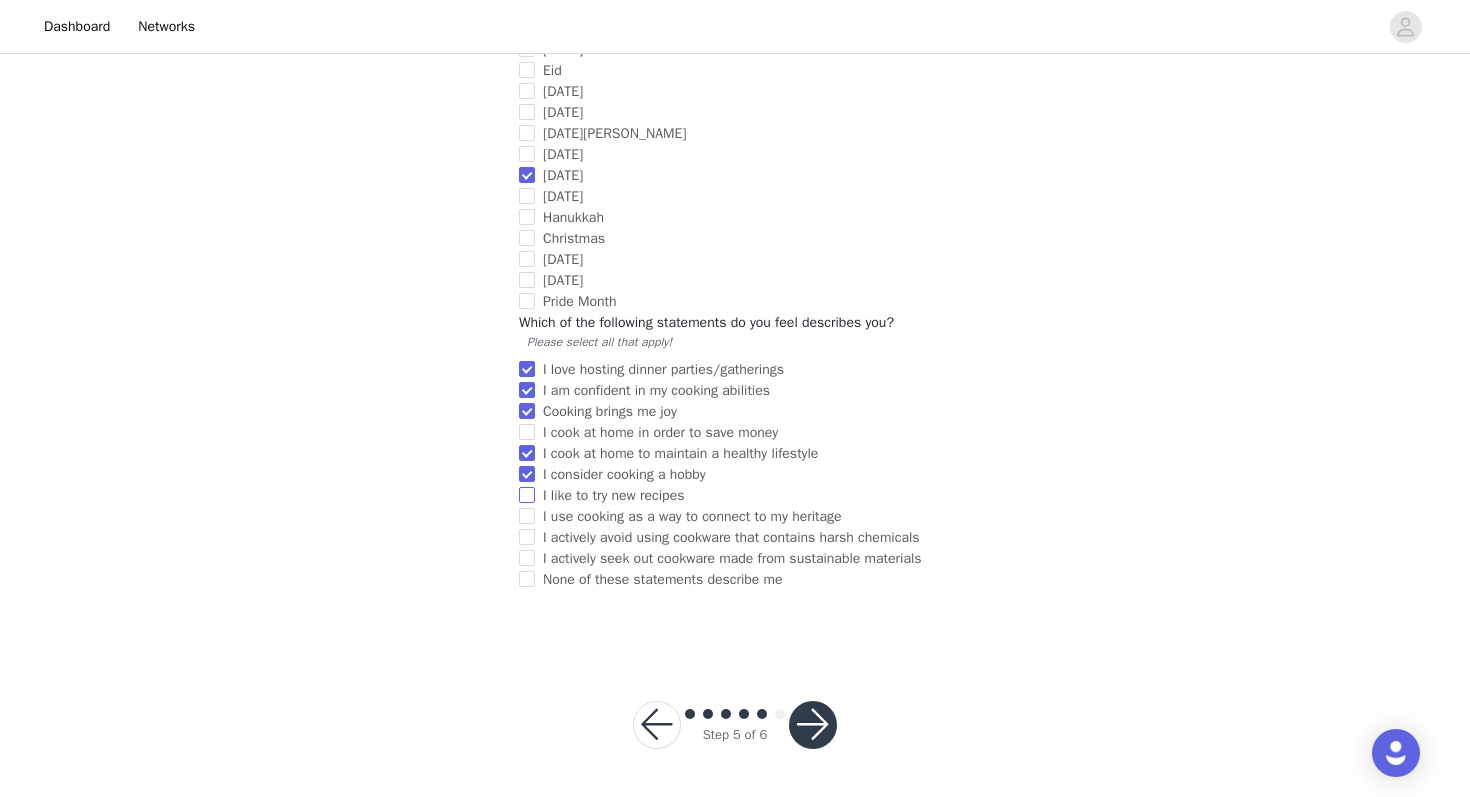 click on "I like to try new recipes" at bounding box center (527, 495) 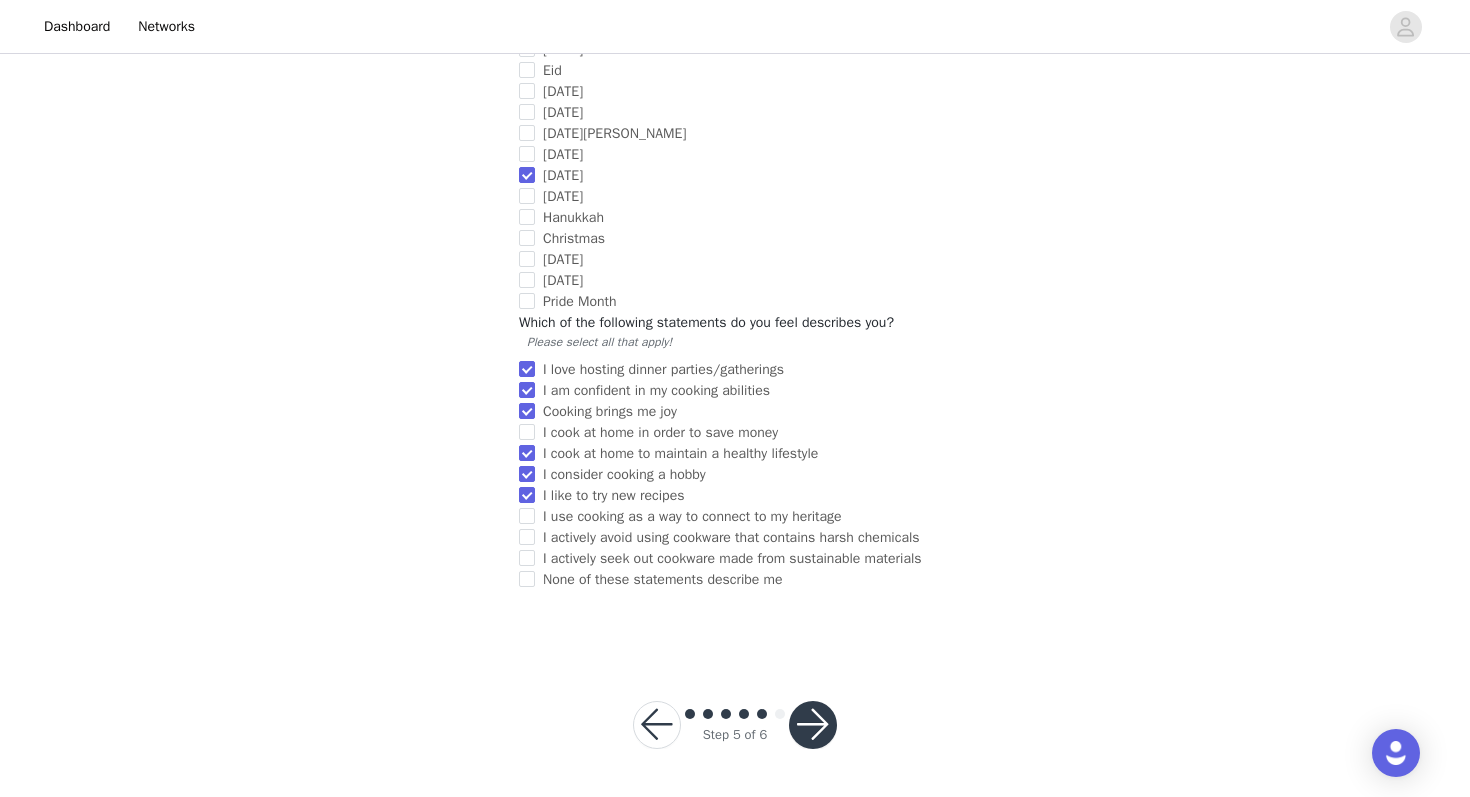 click at bounding box center [813, 725] 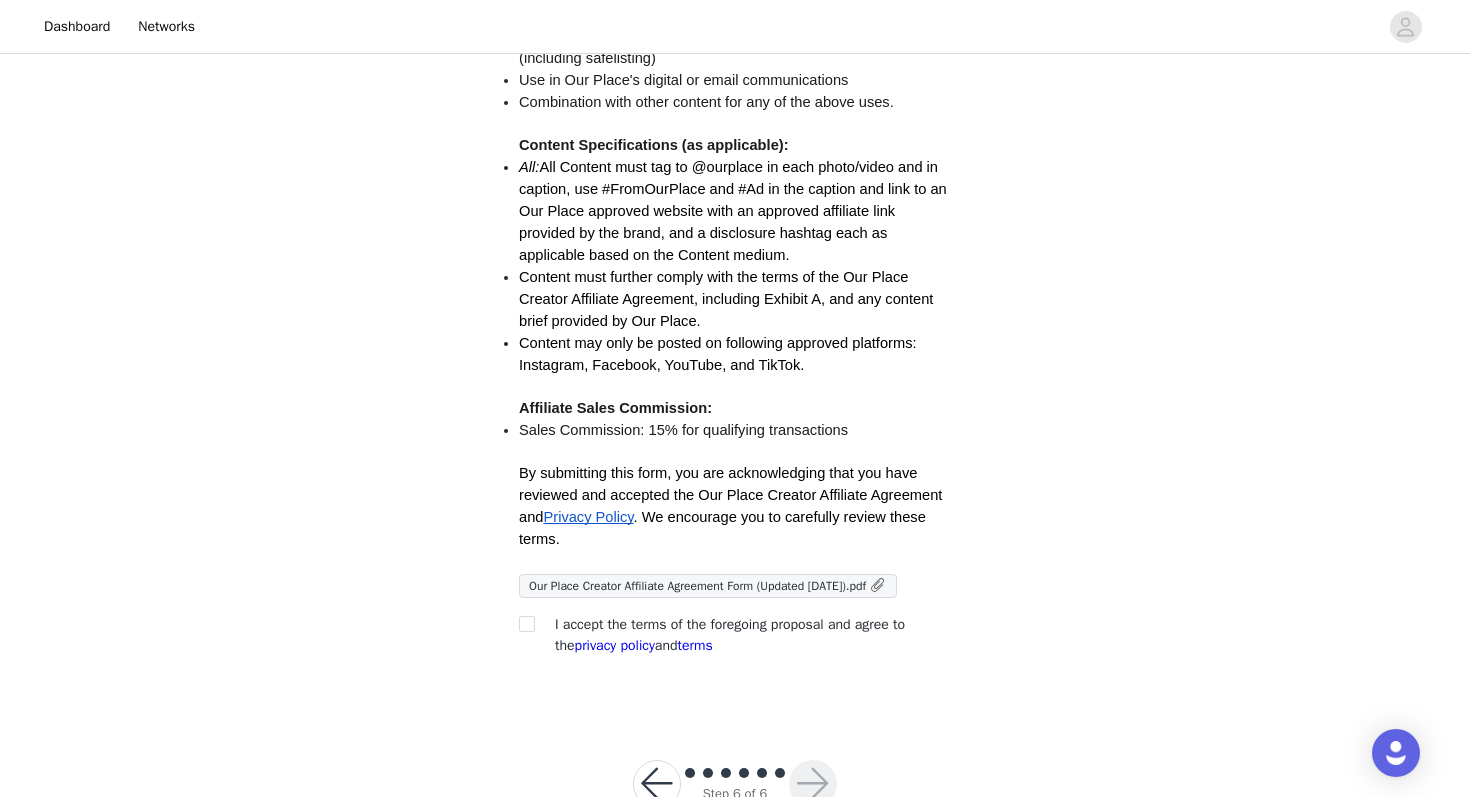 scroll, scrollTop: 481, scrollLeft: 0, axis: vertical 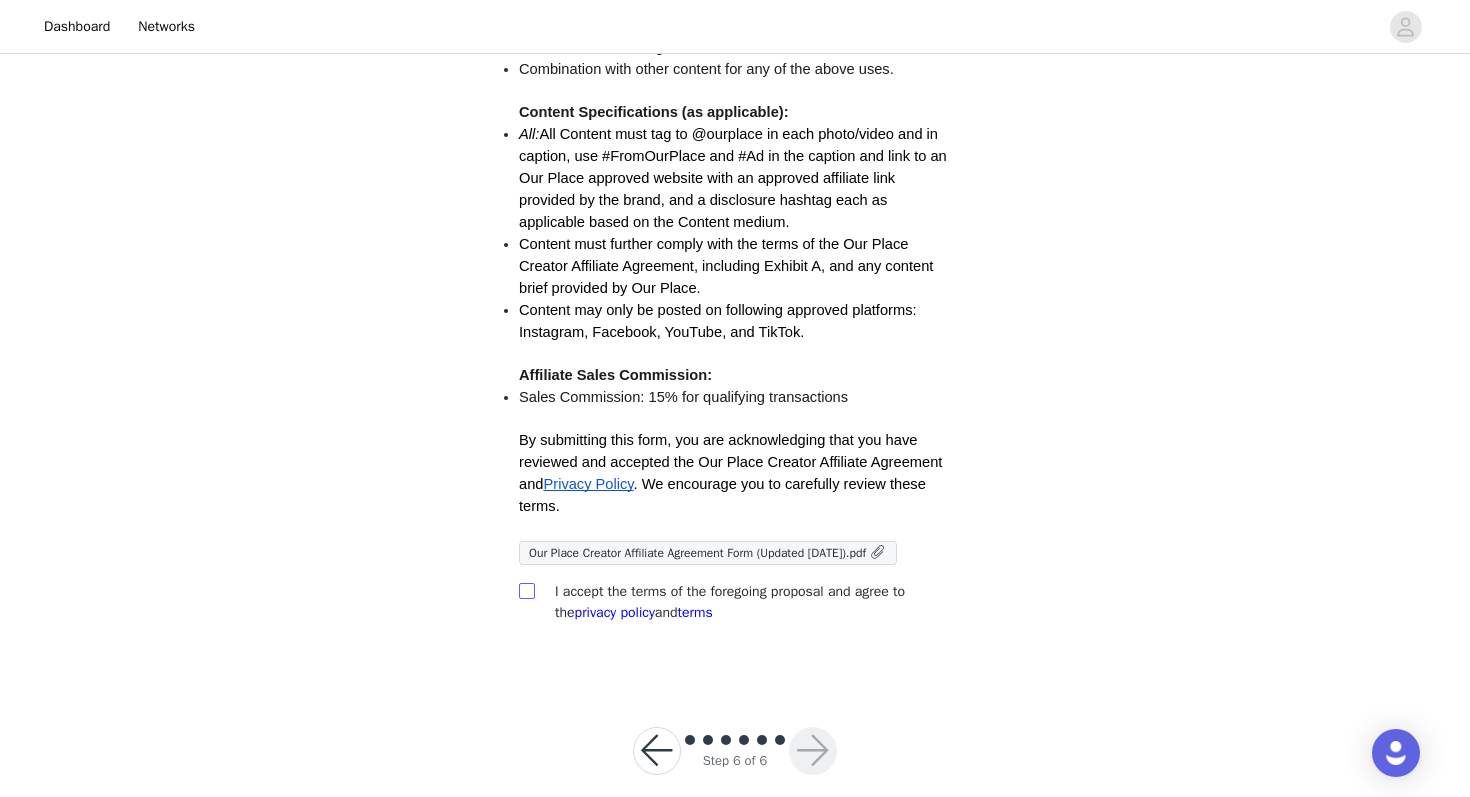 click at bounding box center (526, 590) 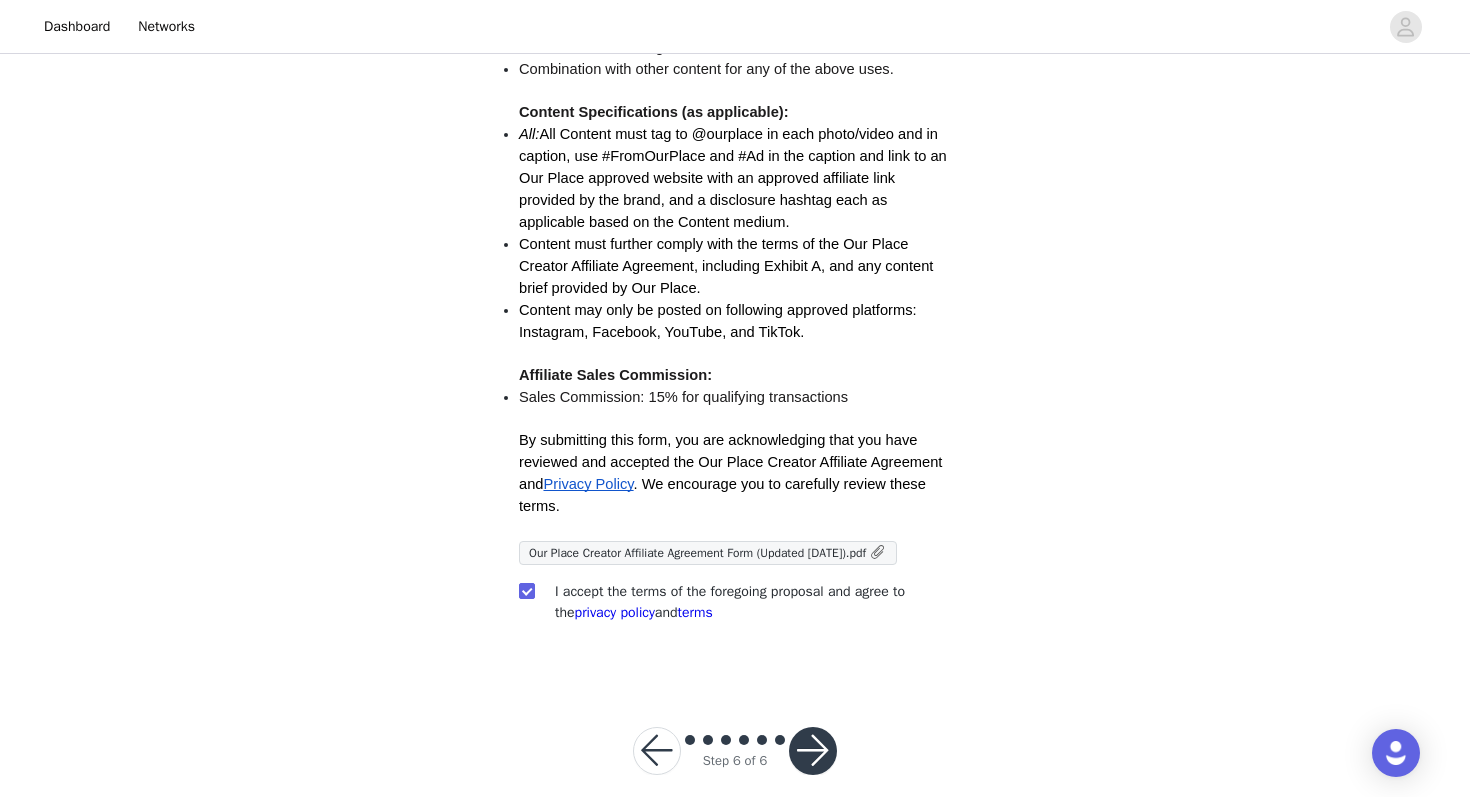 click at bounding box center [813, 751] 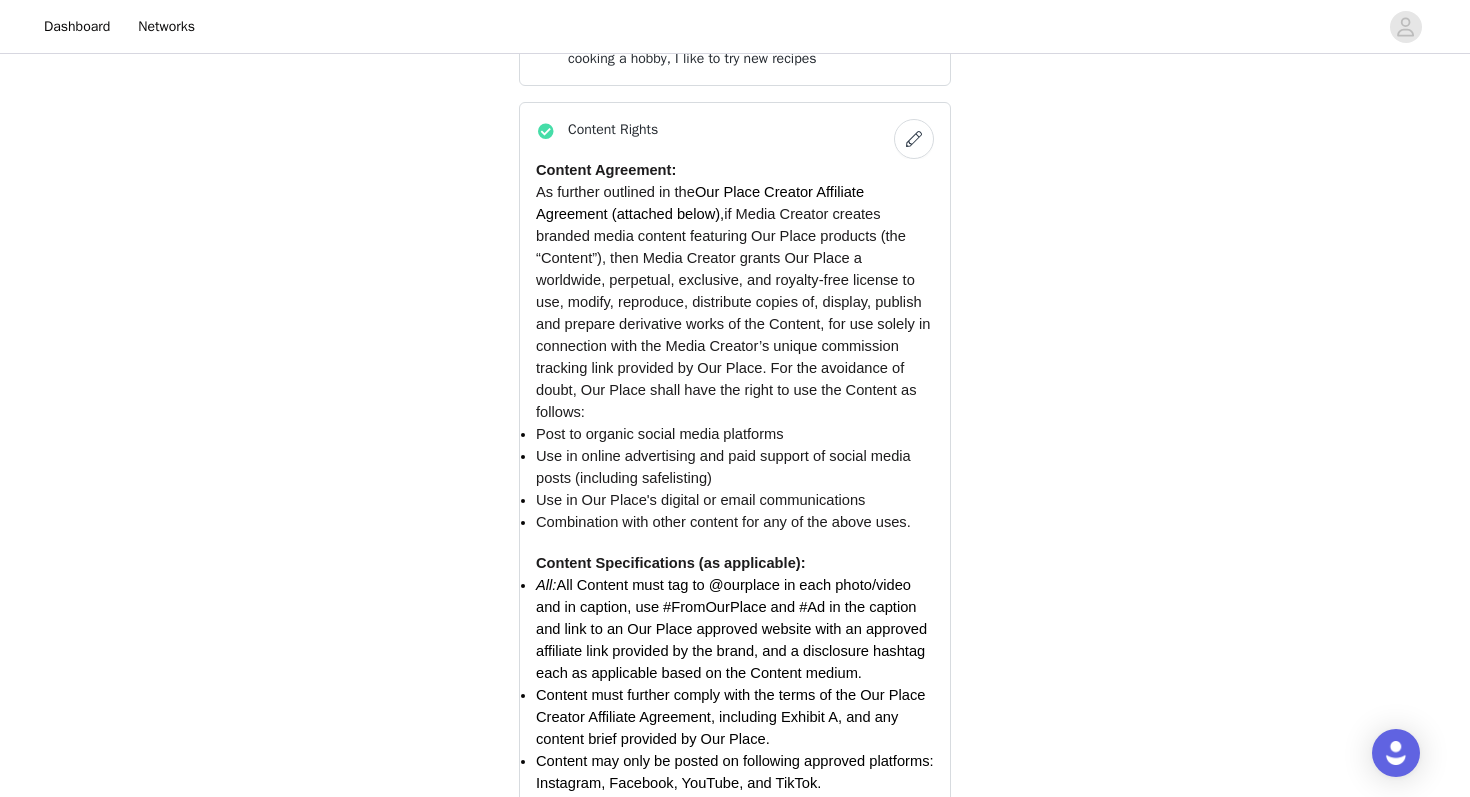 scroll, scrollTop: 1884, scrollLeft: 0, axis: vertical 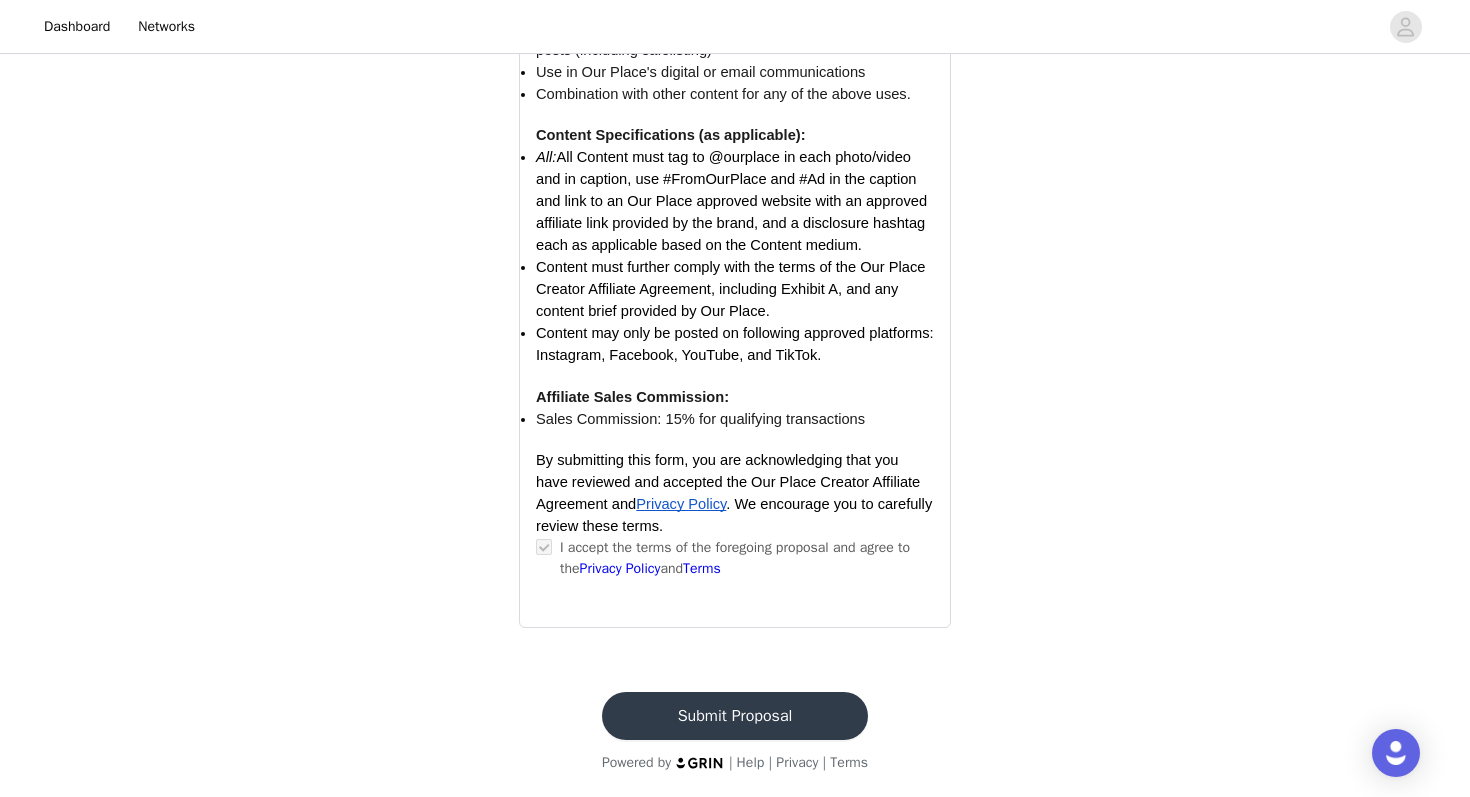 click on "Submit Proposal" at bounding box center (735, 716) 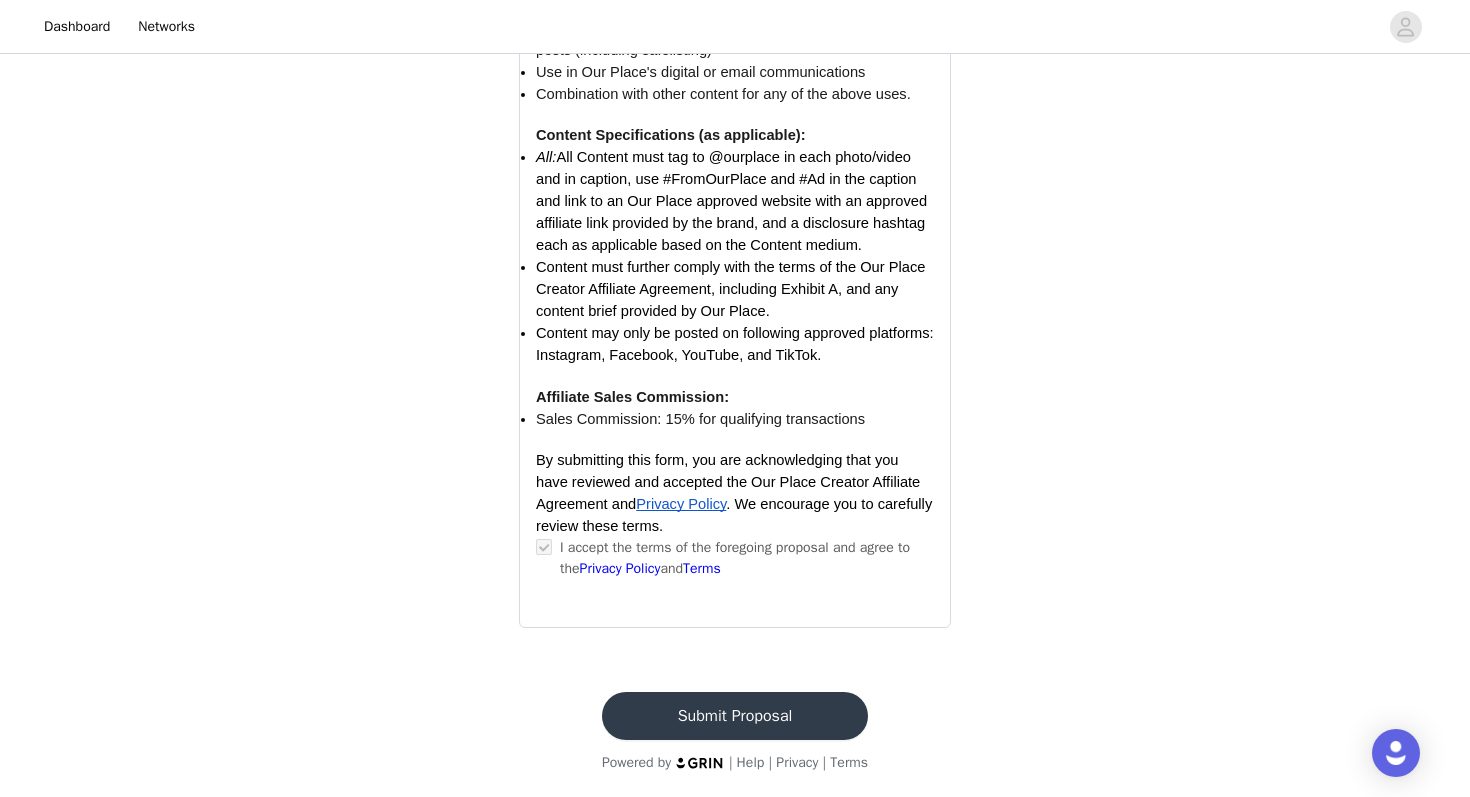scroll, scrollTop: 0, scrollLeft: 0, axis: both 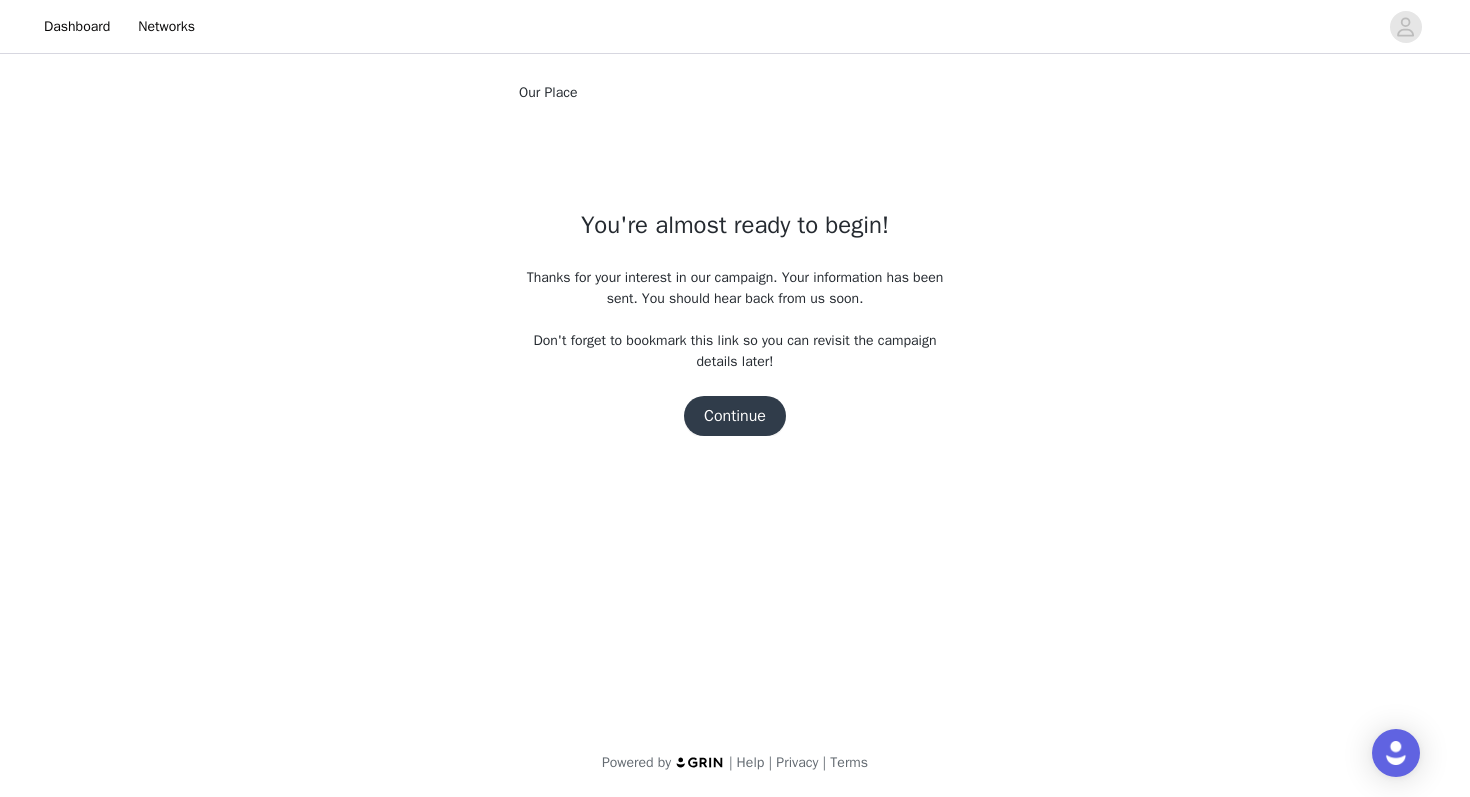 click on "Continue" at bounding box center (735, 416) 